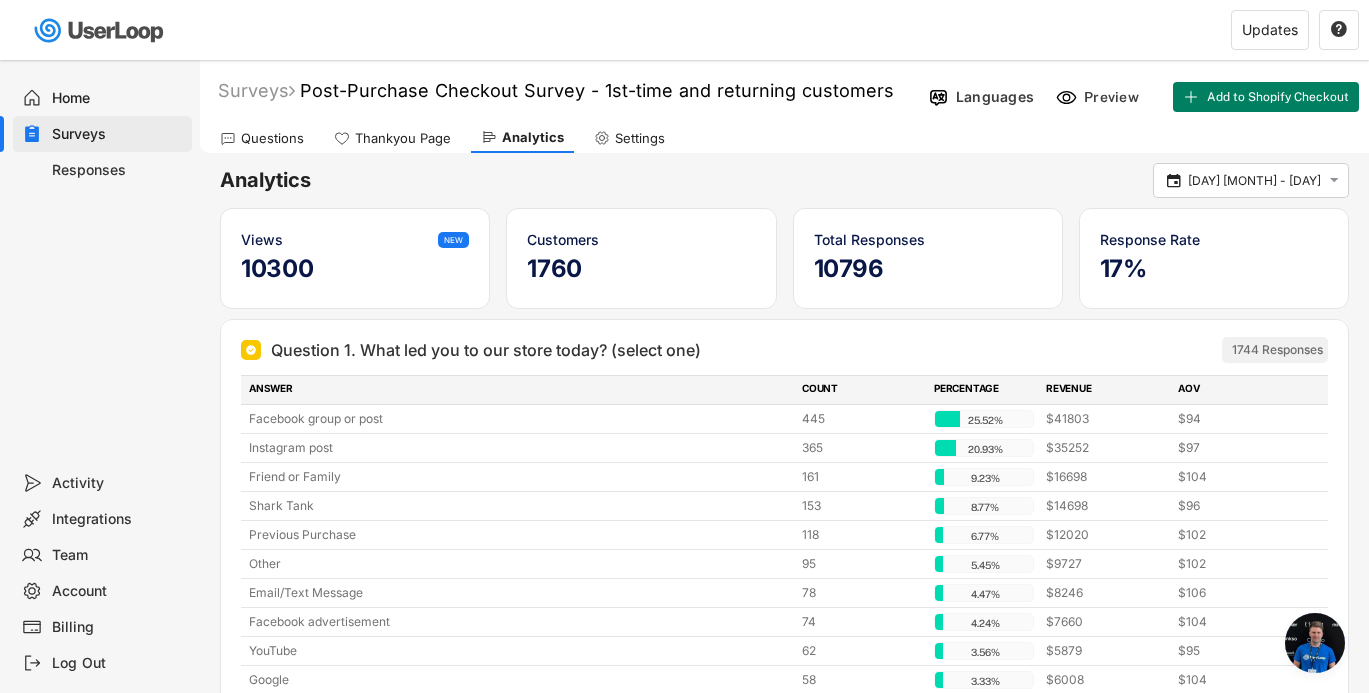 scroll, scrollTop: 0, scrollLeft: 0, axis: both 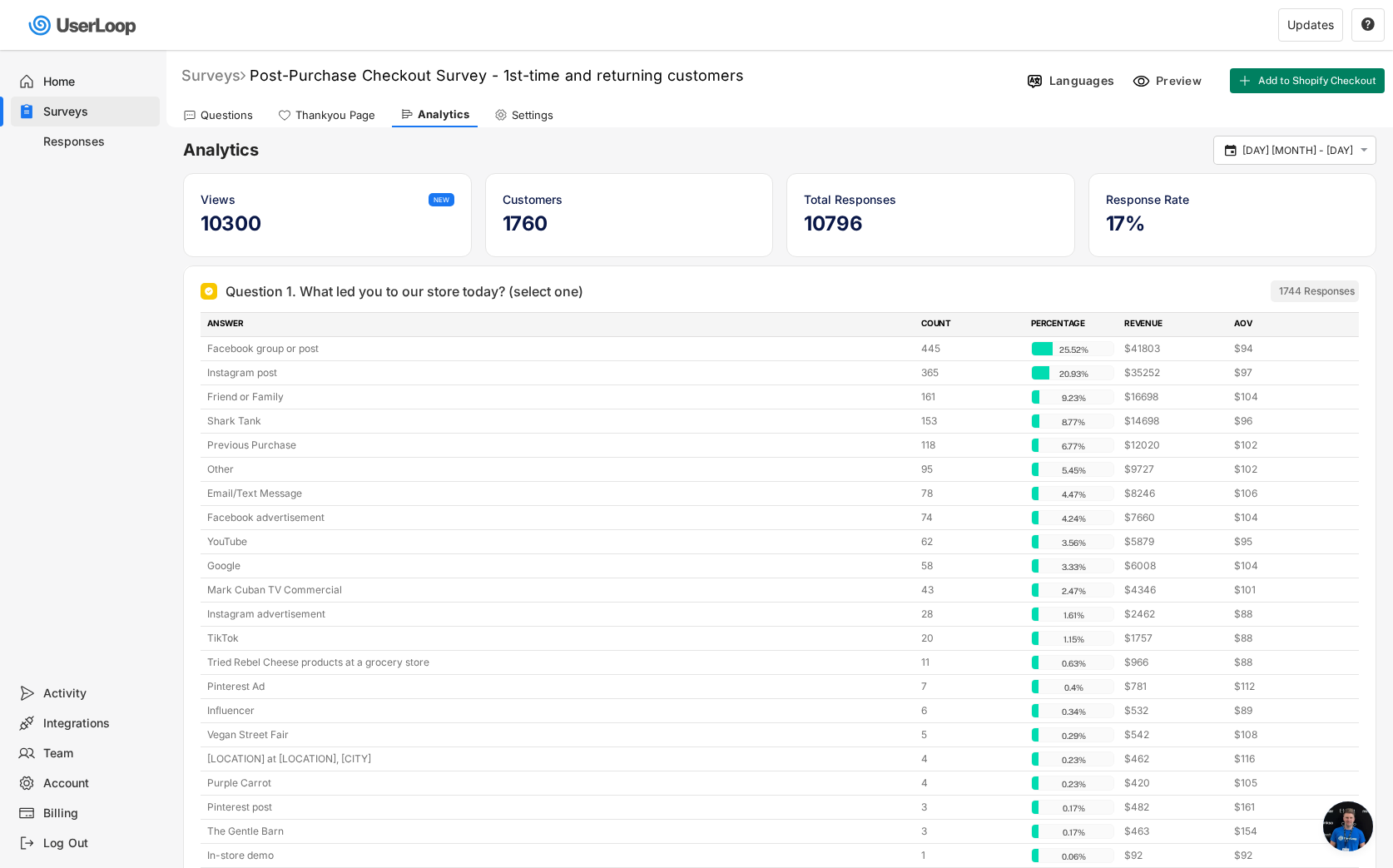 click on "Surveys" at bounding box center [213, 75] 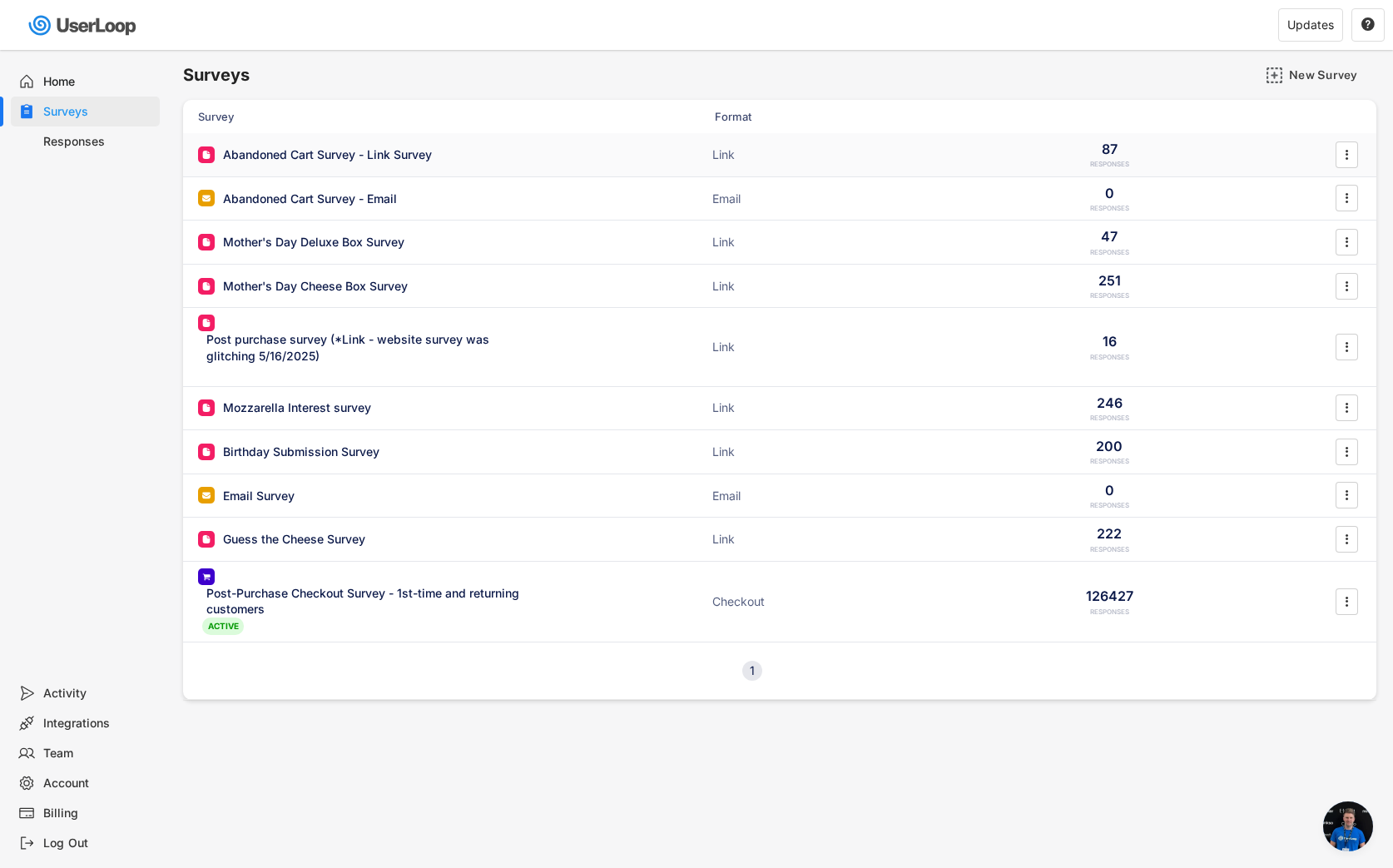 click on "Abandoned Cart Survey - Link Survey" at bounding box center [327, 155] 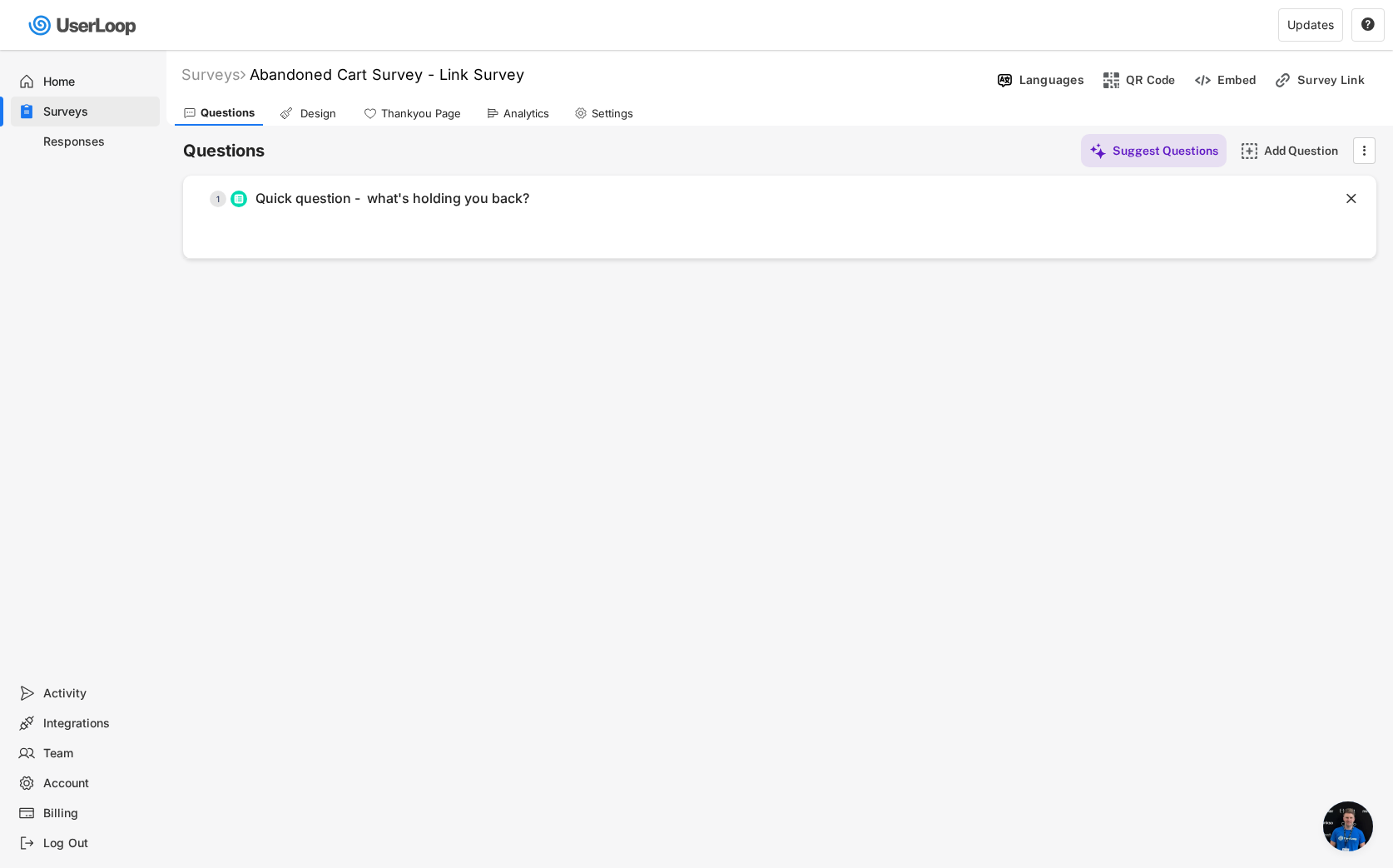 click on "Analytics" at bounding box center [526, 113] 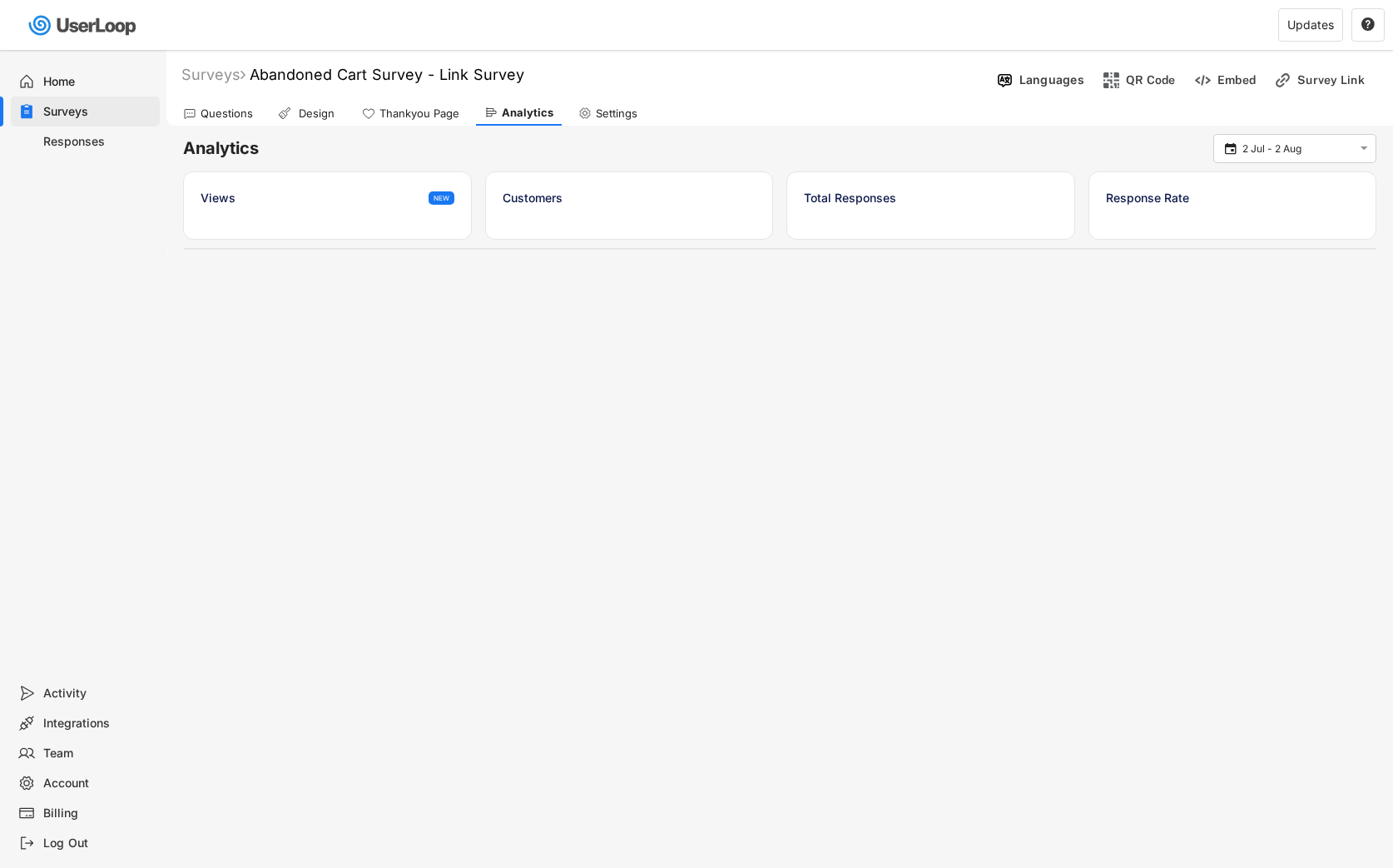 scroll, scrollTop: 0, scrollLeft: 0, axis: both 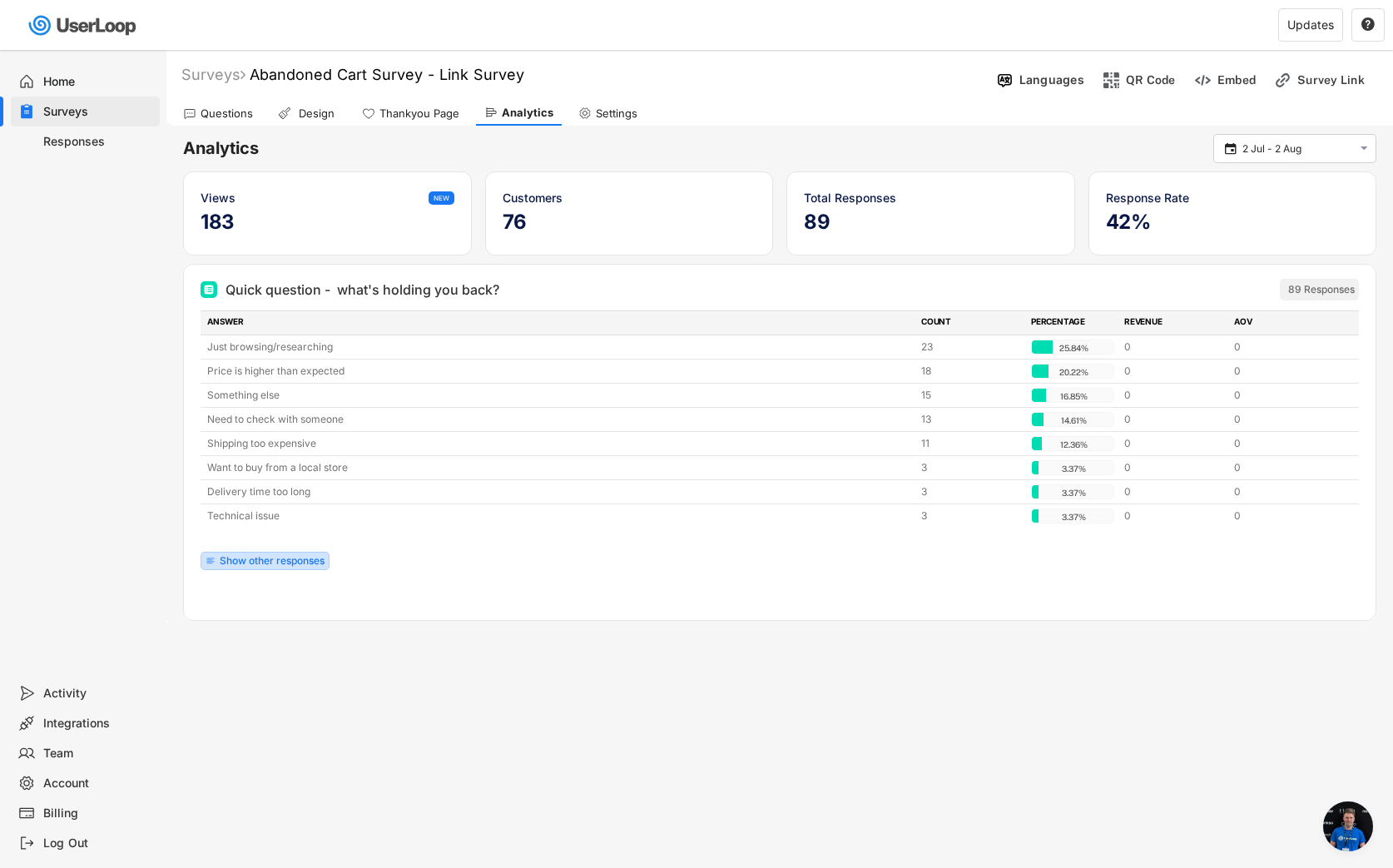 click on "Show other responses" at bounding box center (272, 561) 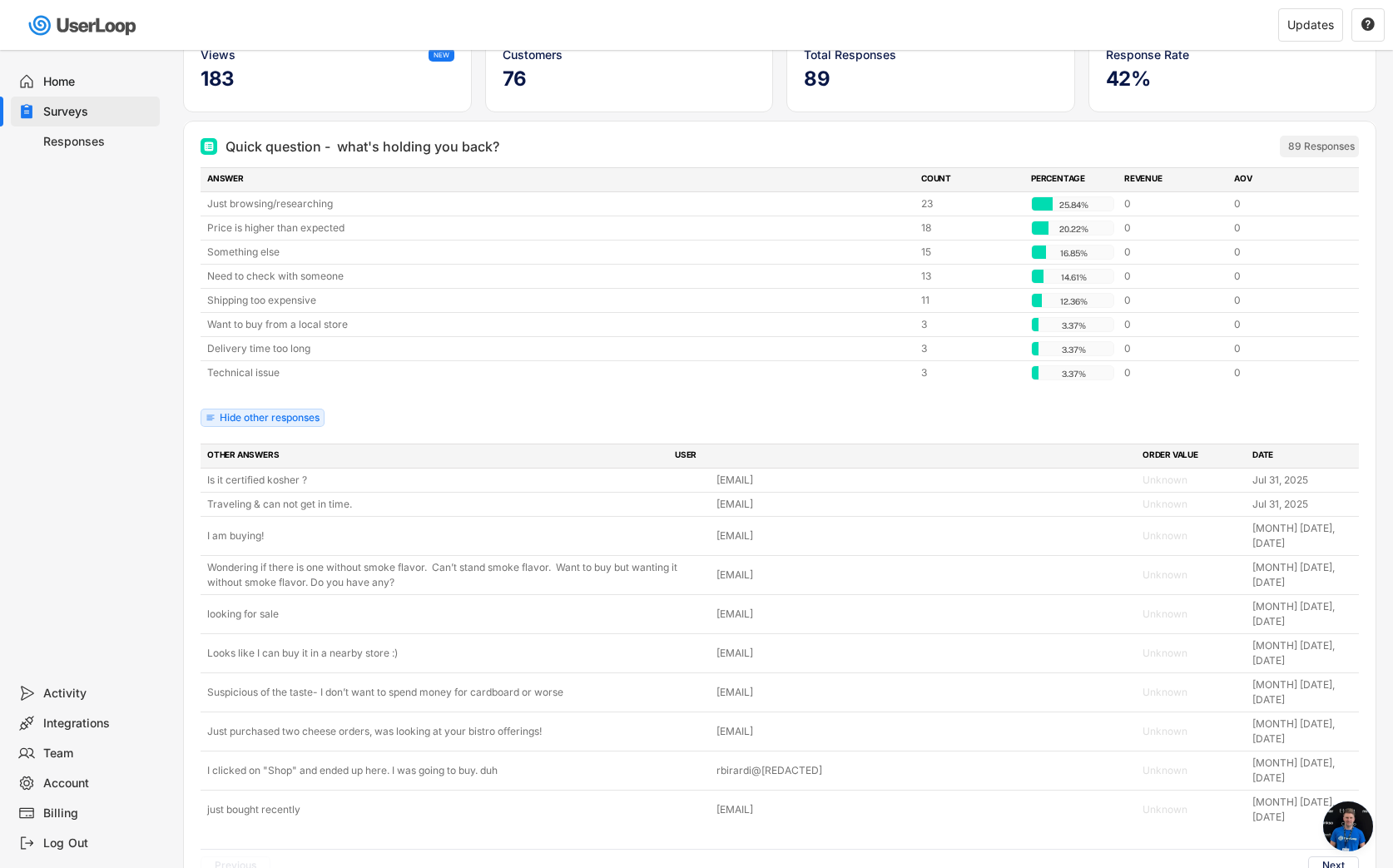 scroll, scrollTop: 146, scrollLeft: 0, axis: vertical 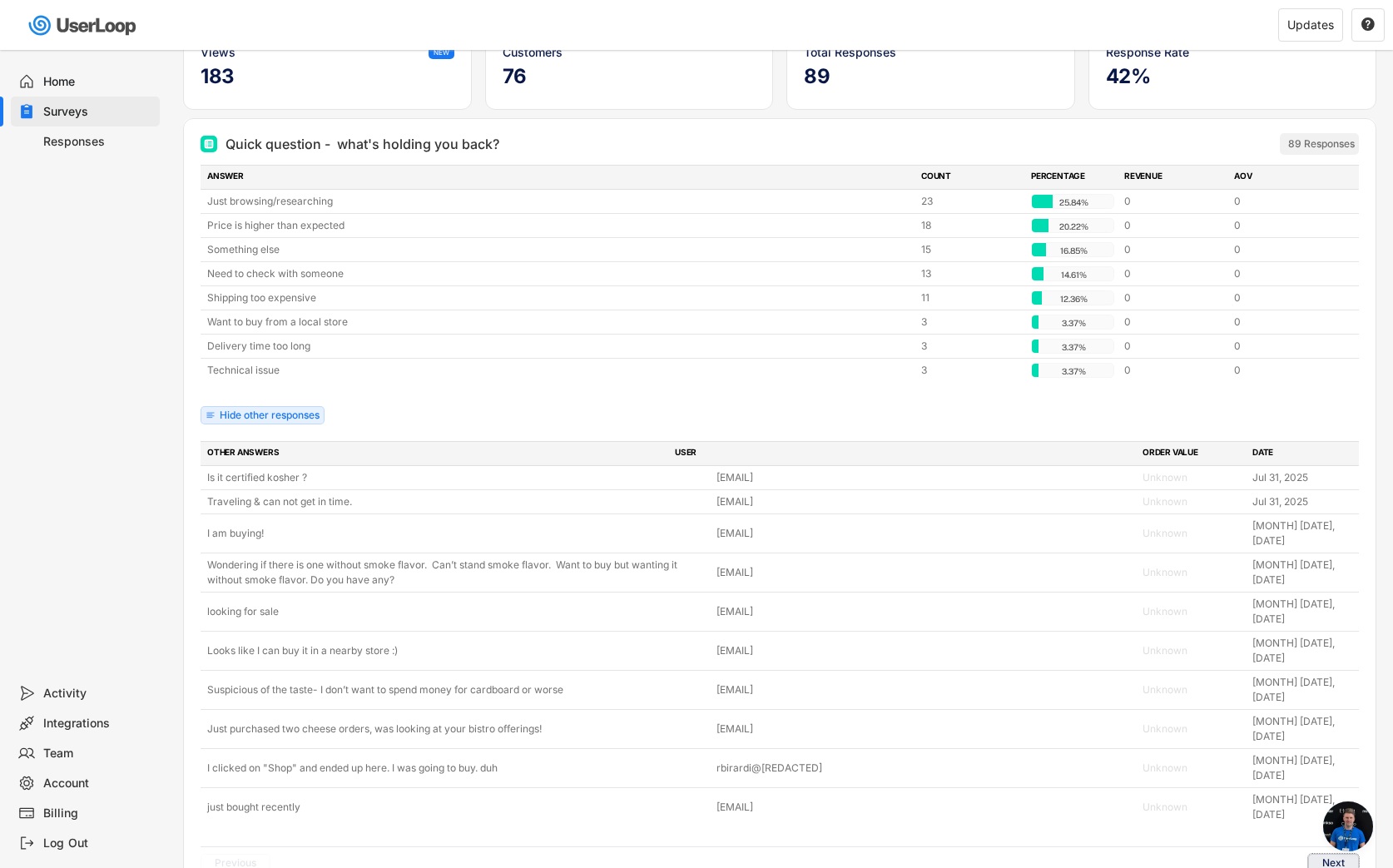click on "Next" at bounding box center [1333, 863] 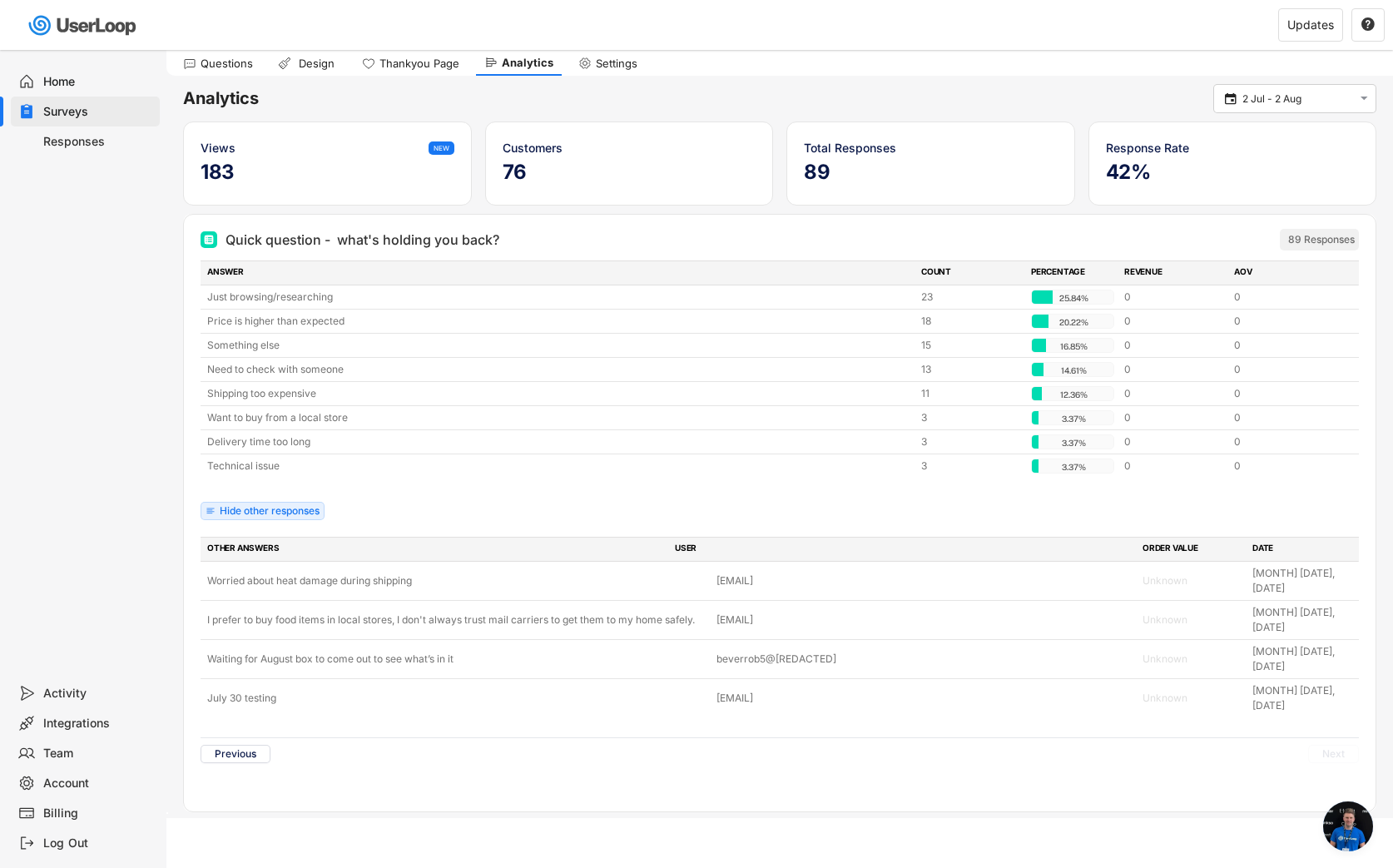 scroll, scrollTop: 50, scrollLeft: 0, axis: vertical 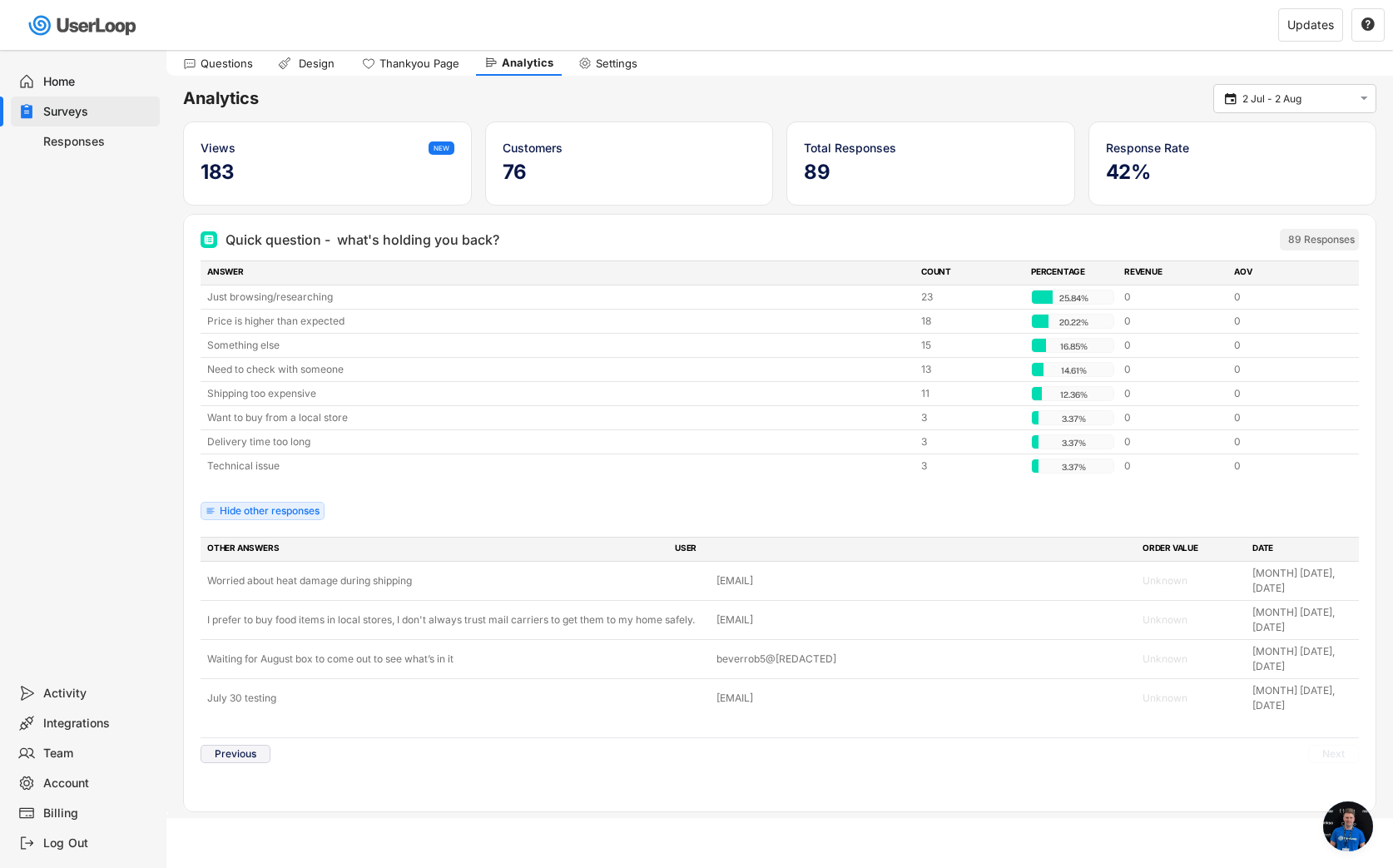 click on "Previous" at bounding box center [235, 754] 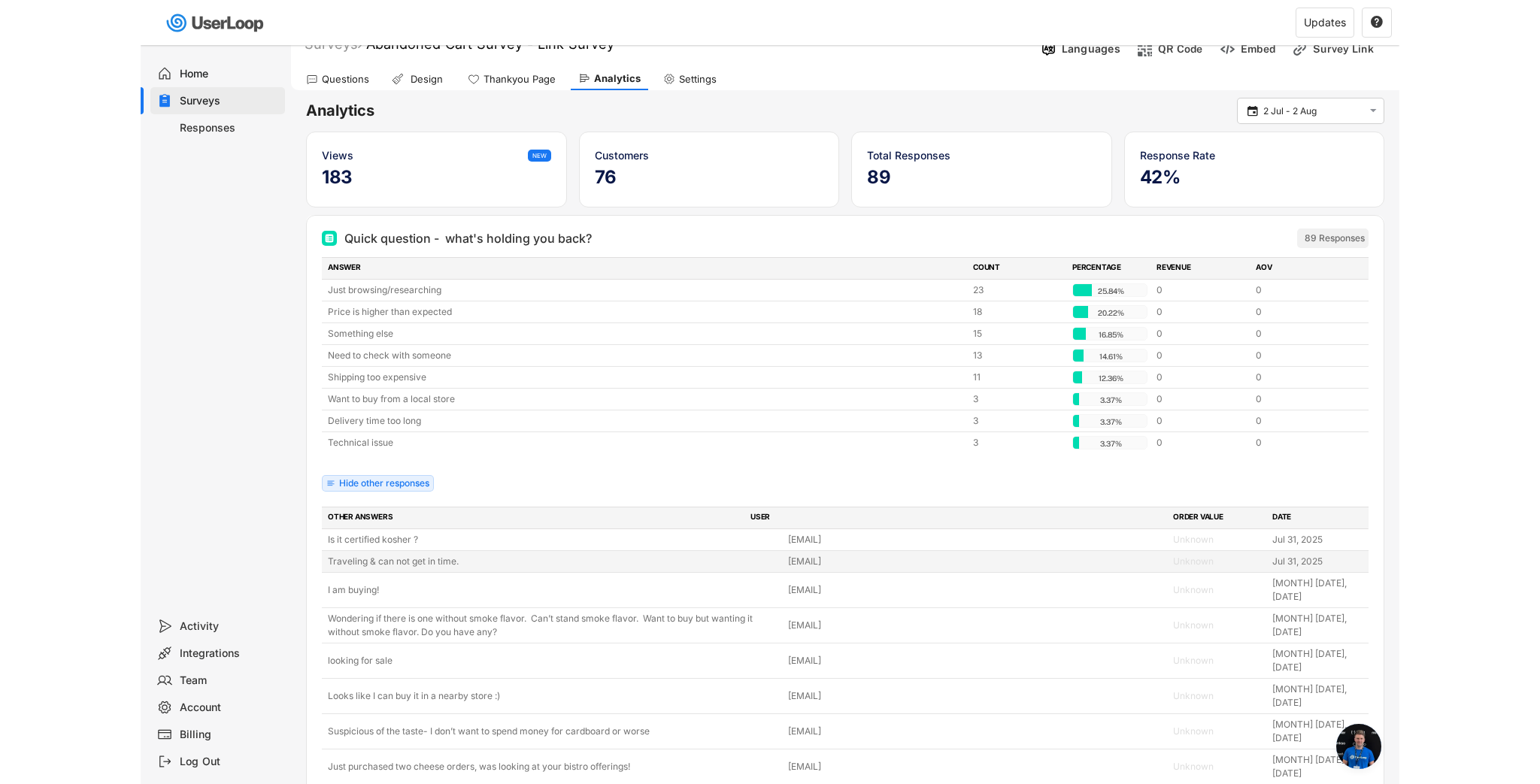 scroll, scrollTop: 0, scrollLeft: 0, axis: both 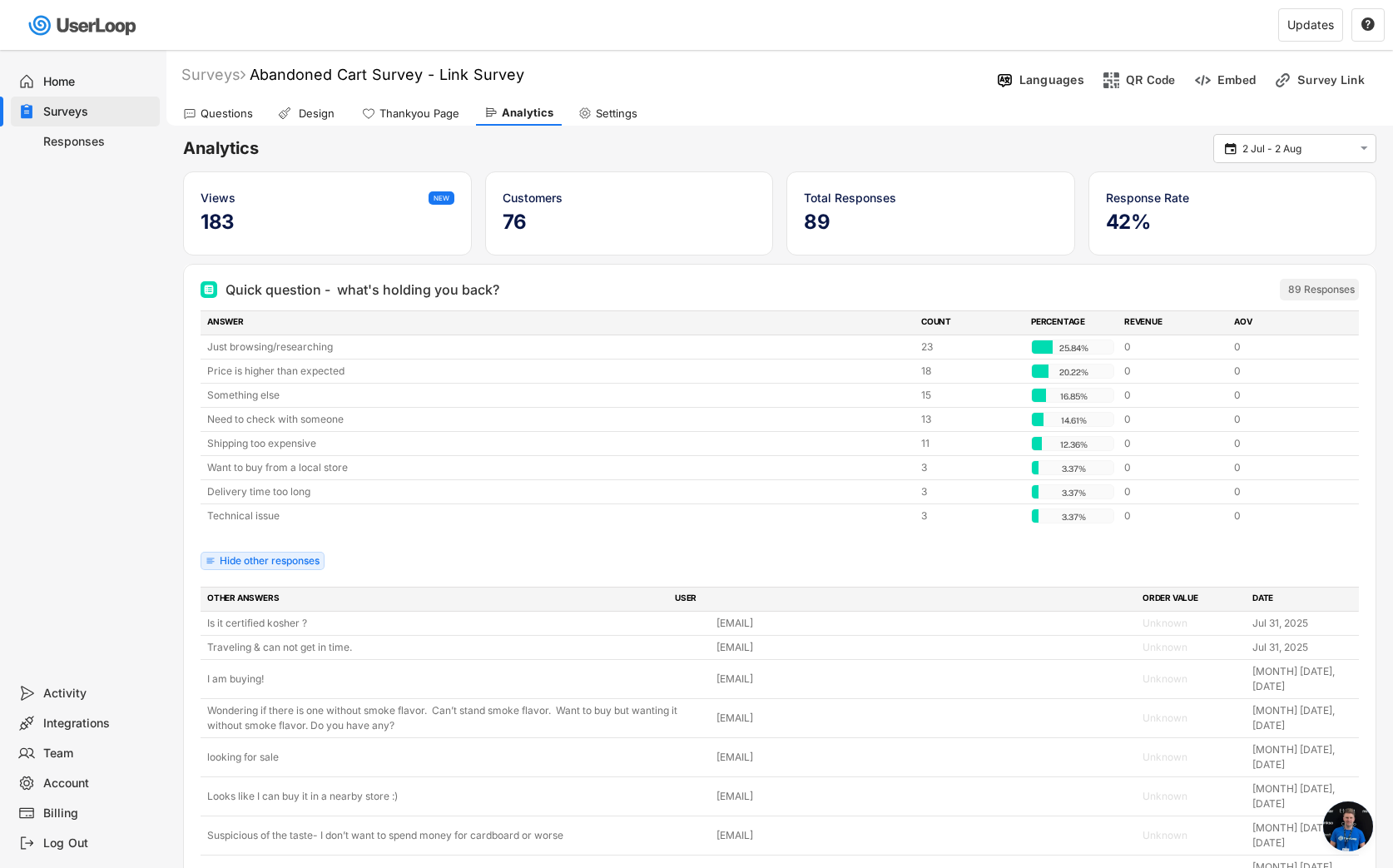 click on "Home
Surveys Responses" at bounding box center (83, 364) 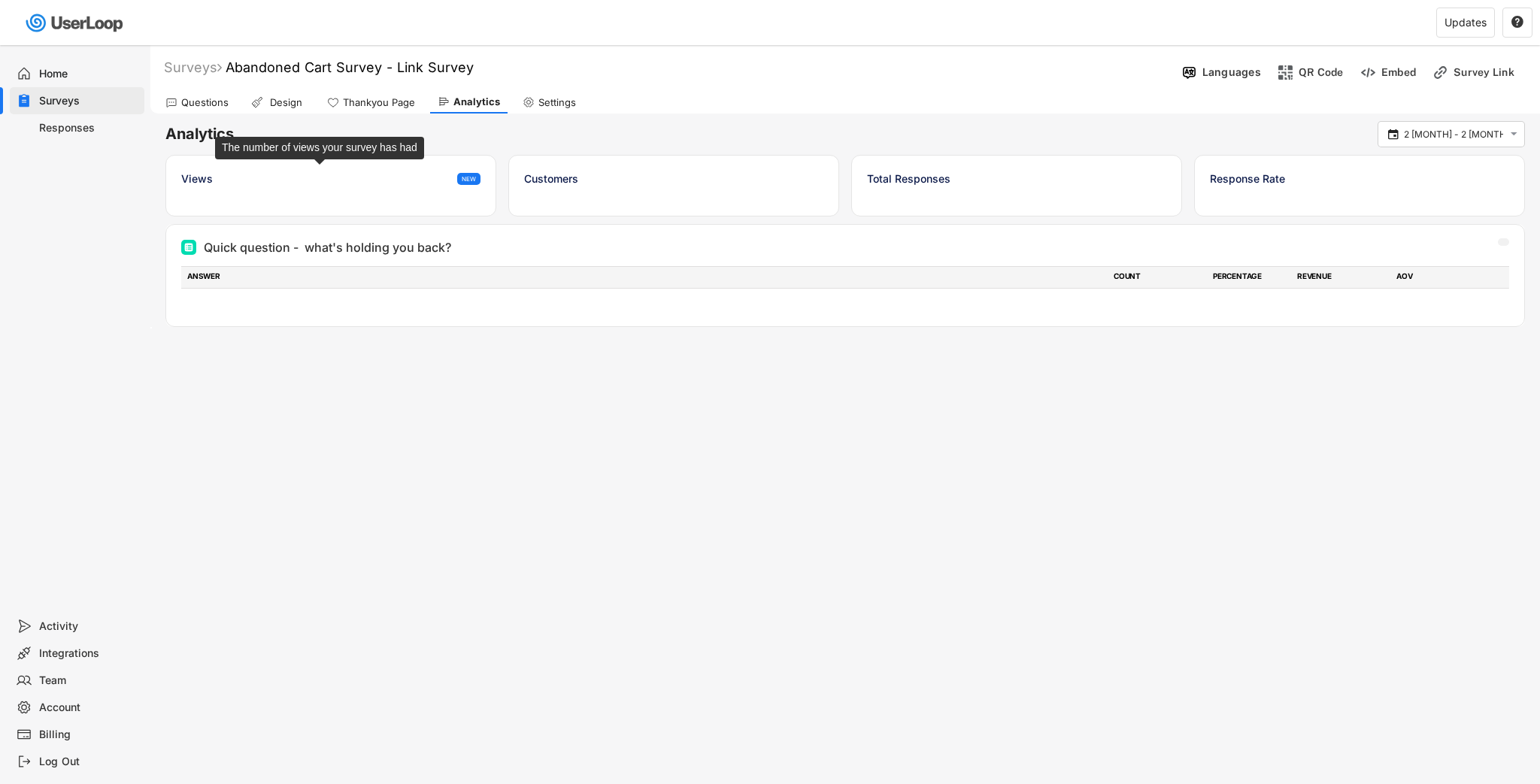 scroll, scrollTop: 0, scrollLeft: 0, axis: both 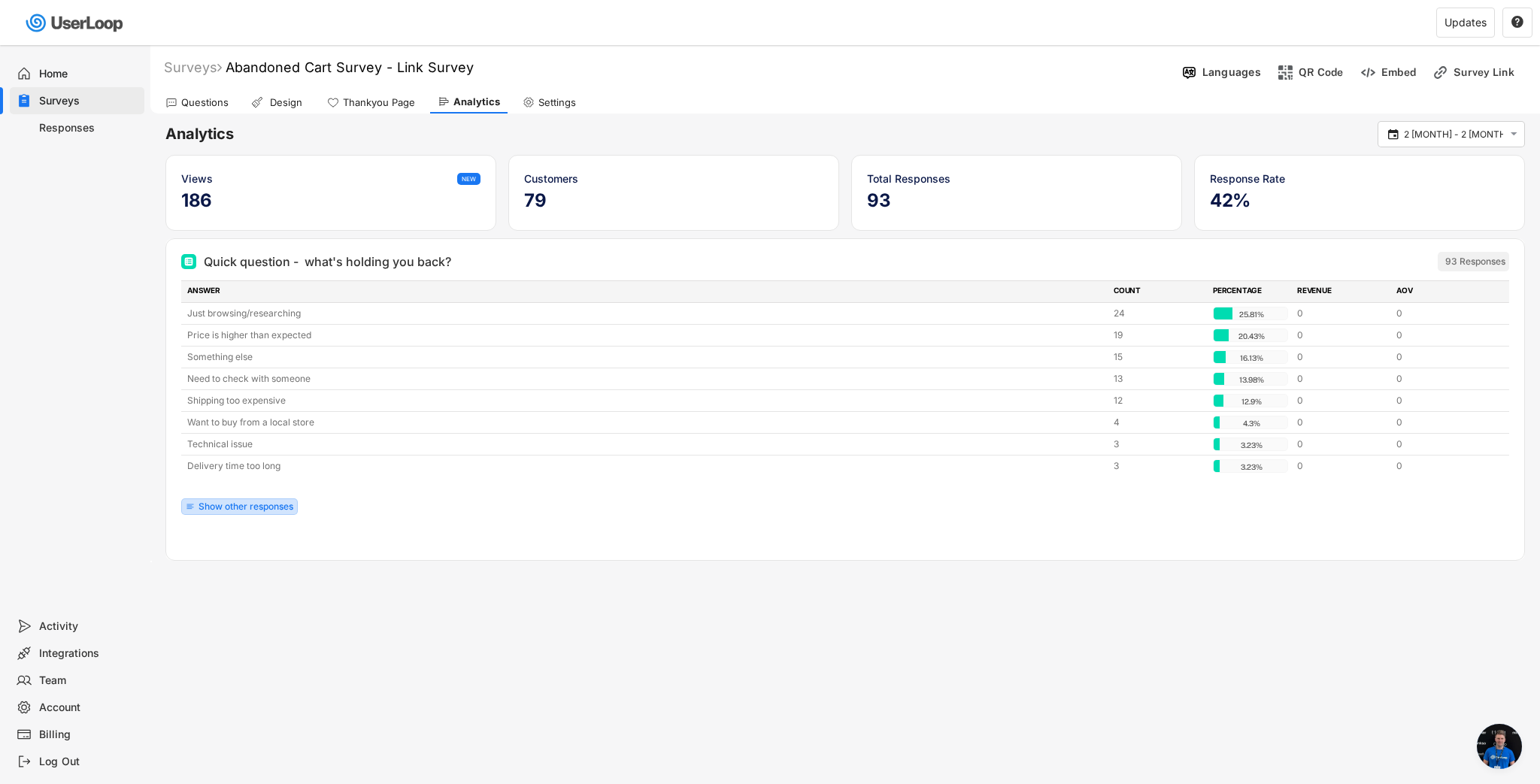 click on "Show other responses" at bounding box center [246, 507] 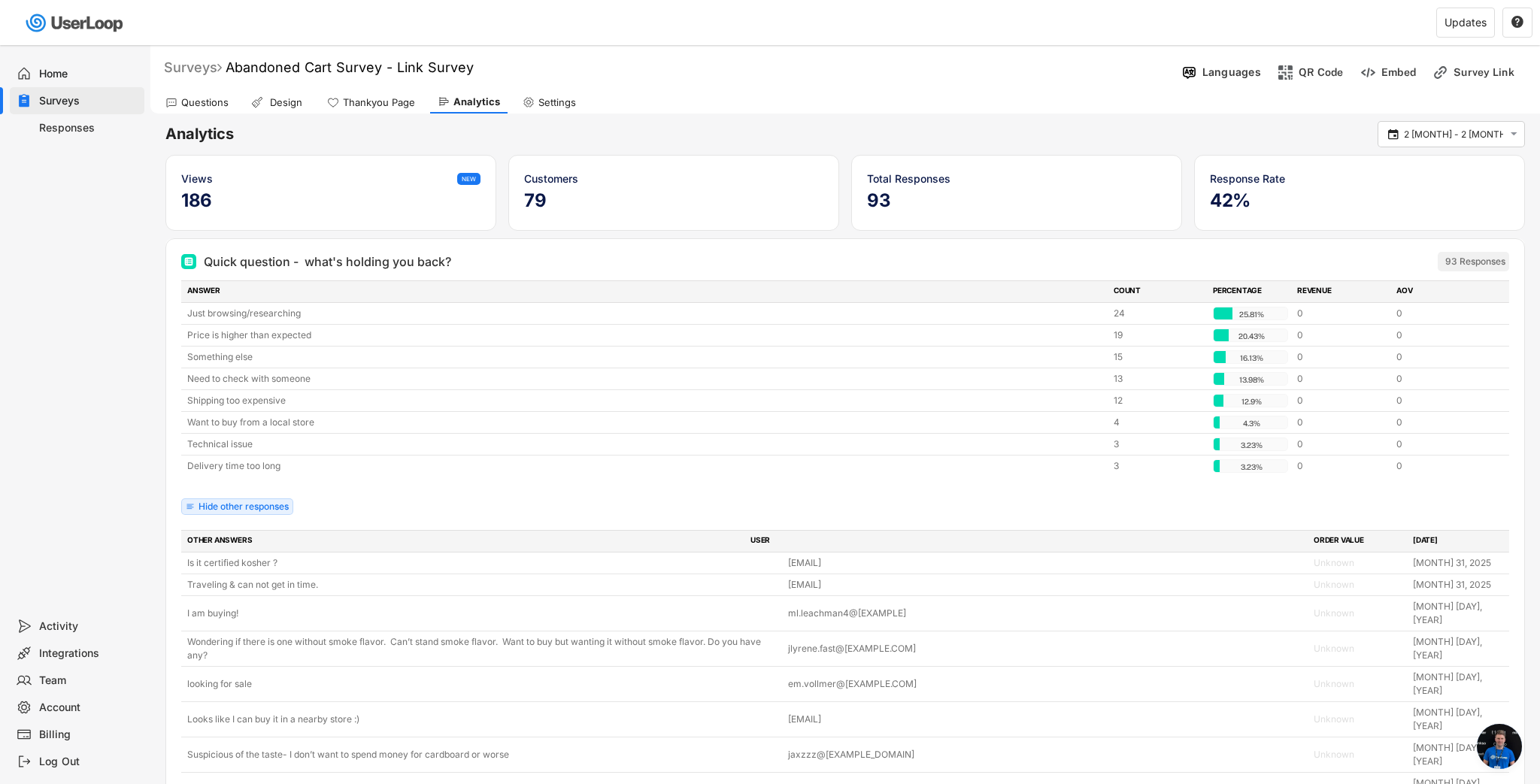 click on "Surveys" at bounding box center [192, 67] 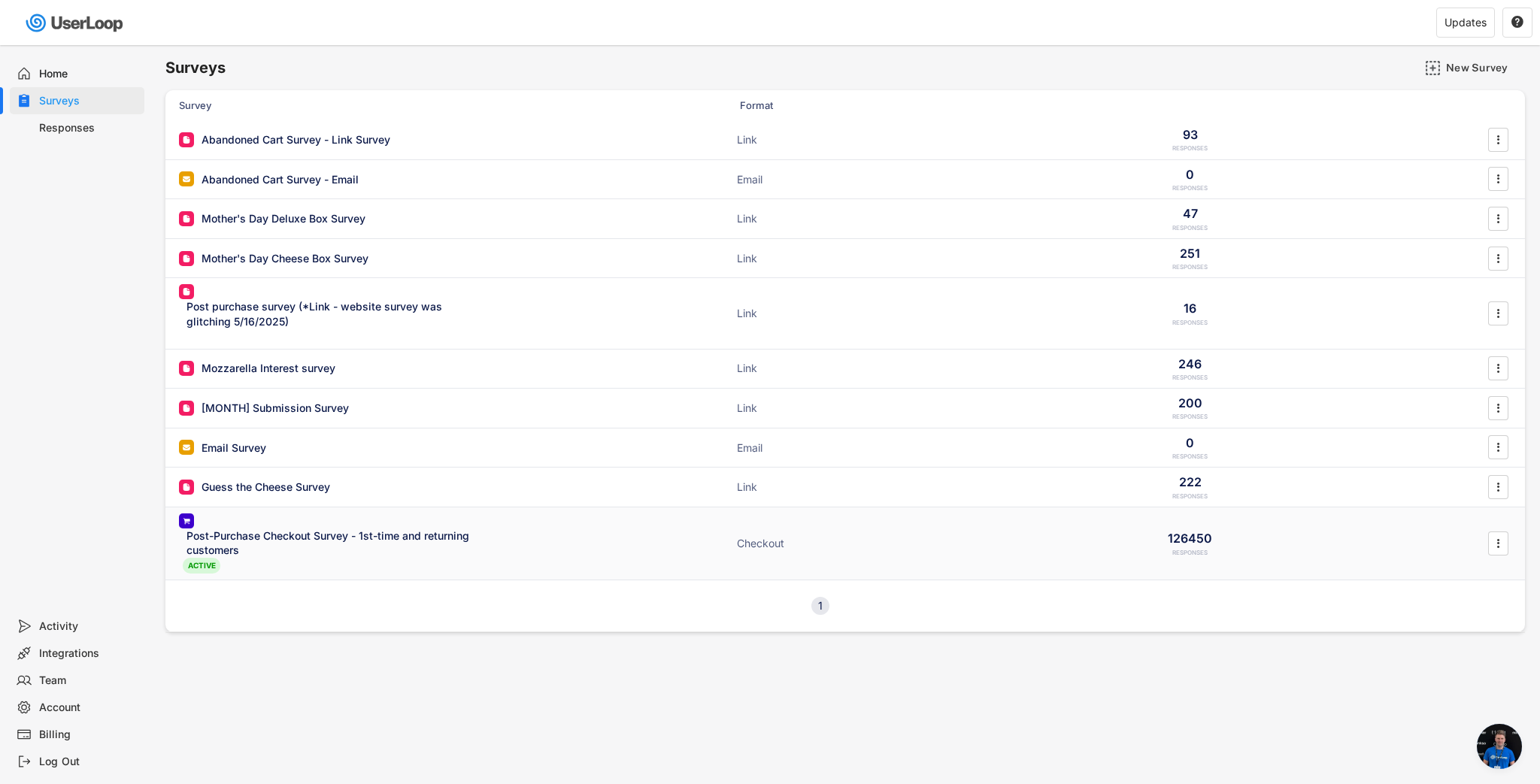click on "Post-Purchase Checkout Survey - 1st-time and returning customers" at bounding box center (333, 543) 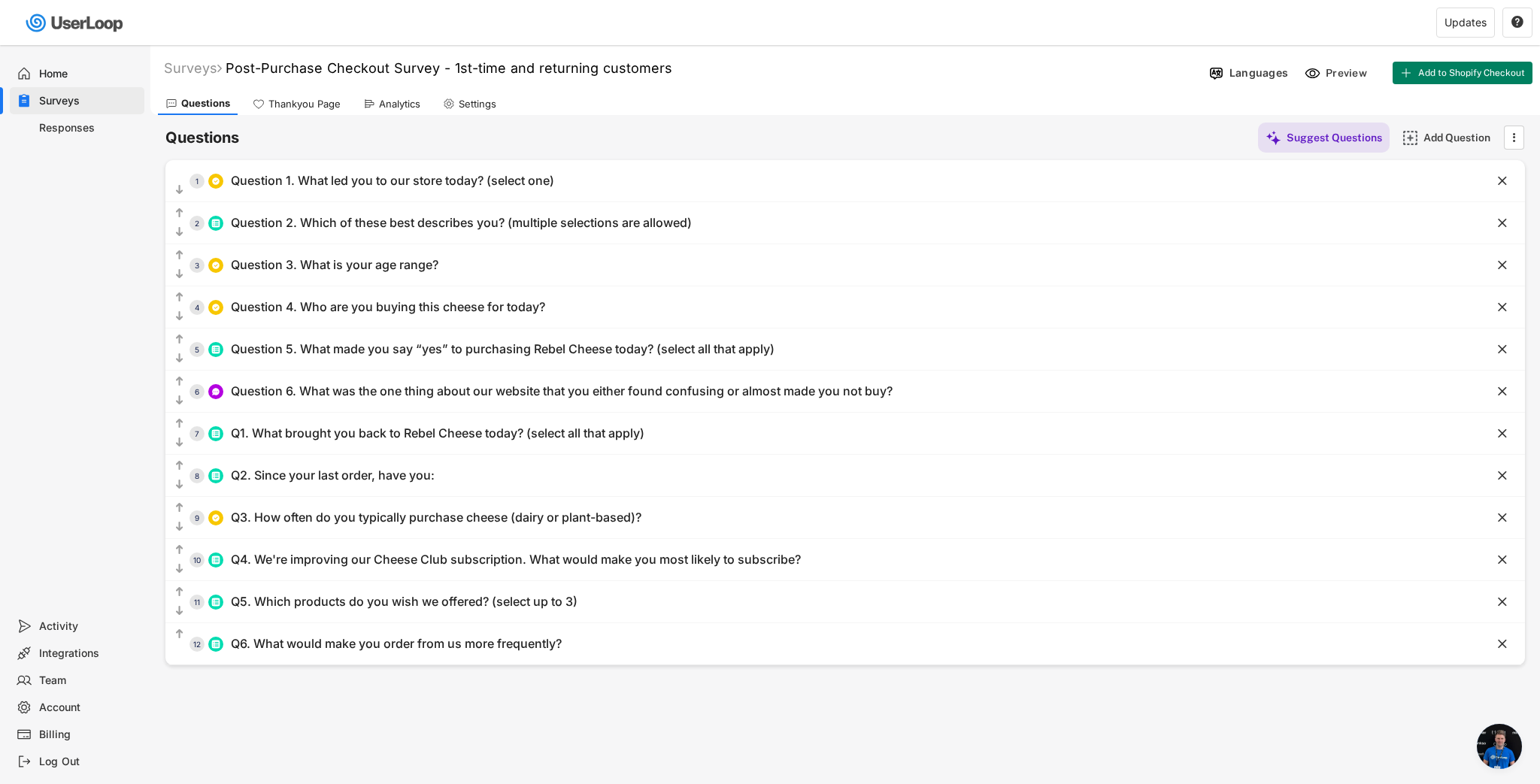 click on "Analytics" at bounding box center [399, 104] 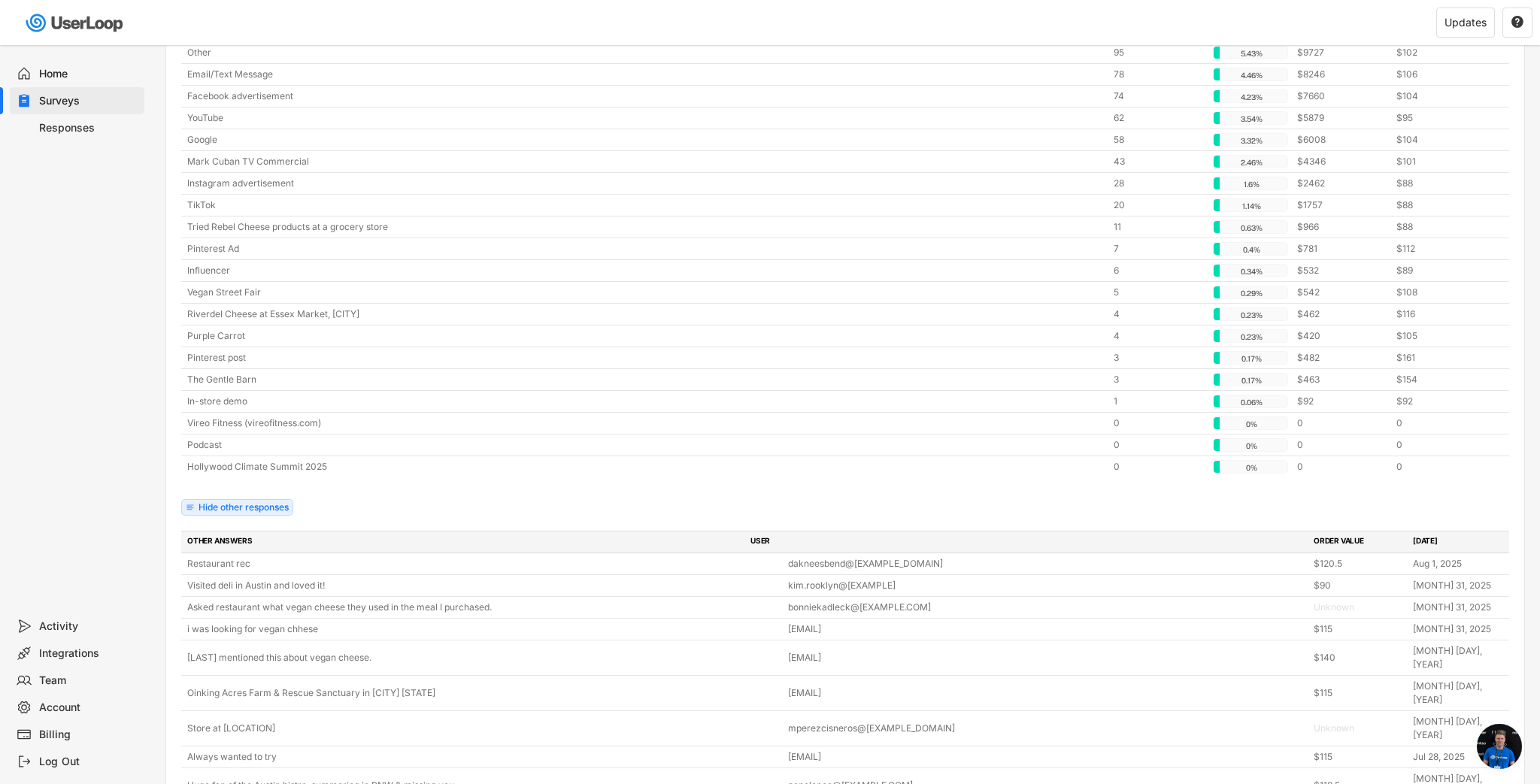 scroll, scrollTop: 0, scrollLeft: 0, axis: both 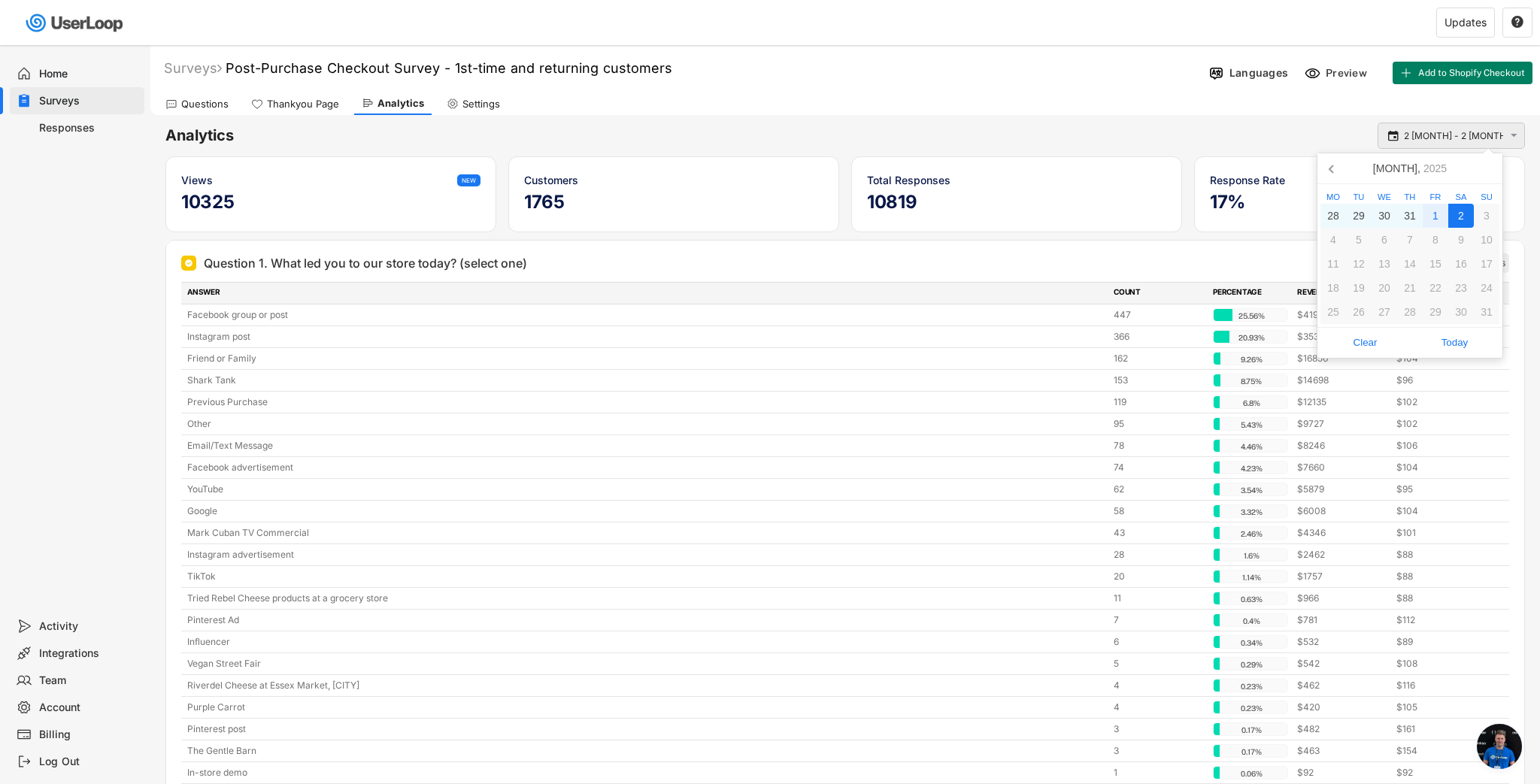 click on "2 [MONTH] - 2 [MONTH]" at bounding box center [1454, 136] 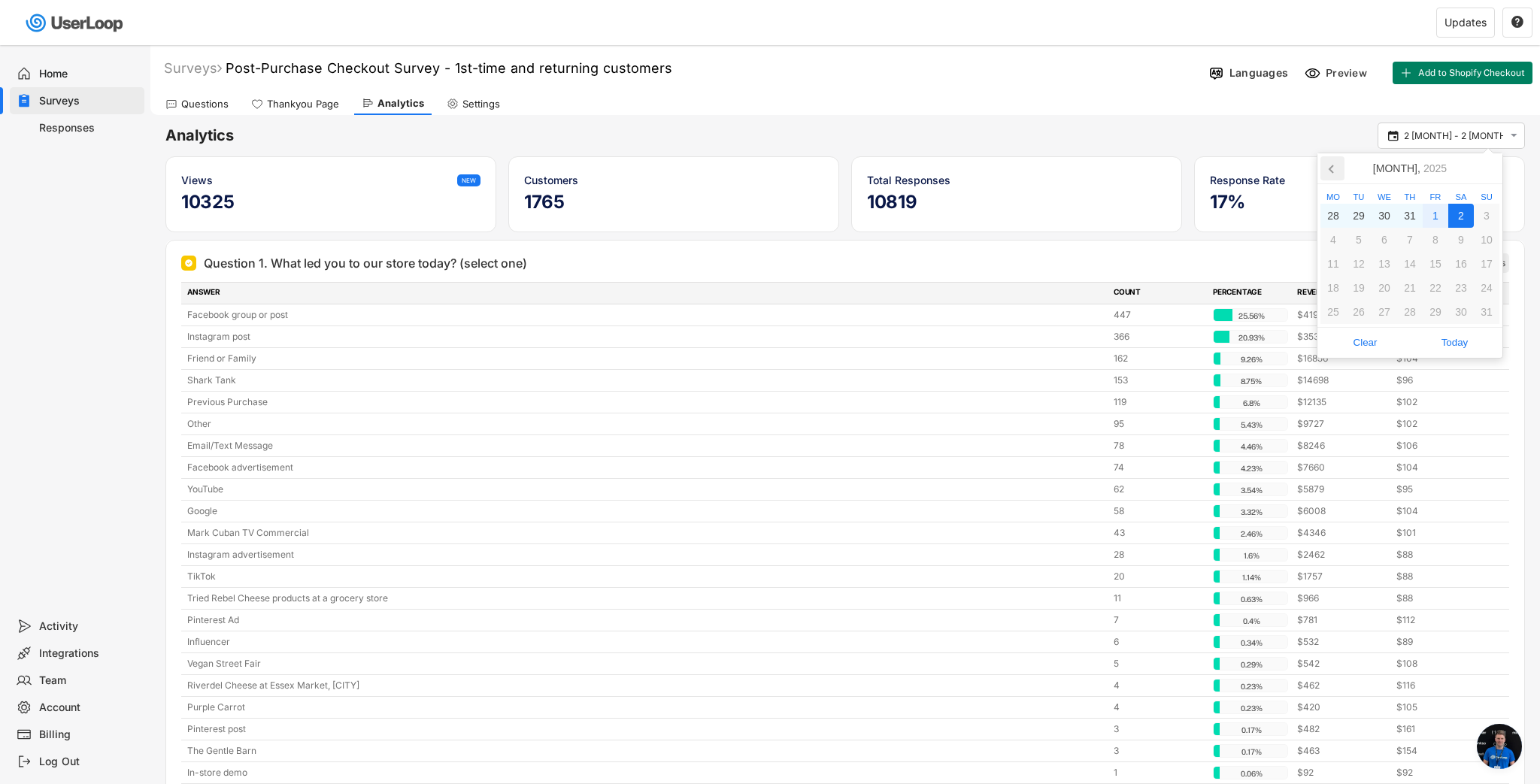 click 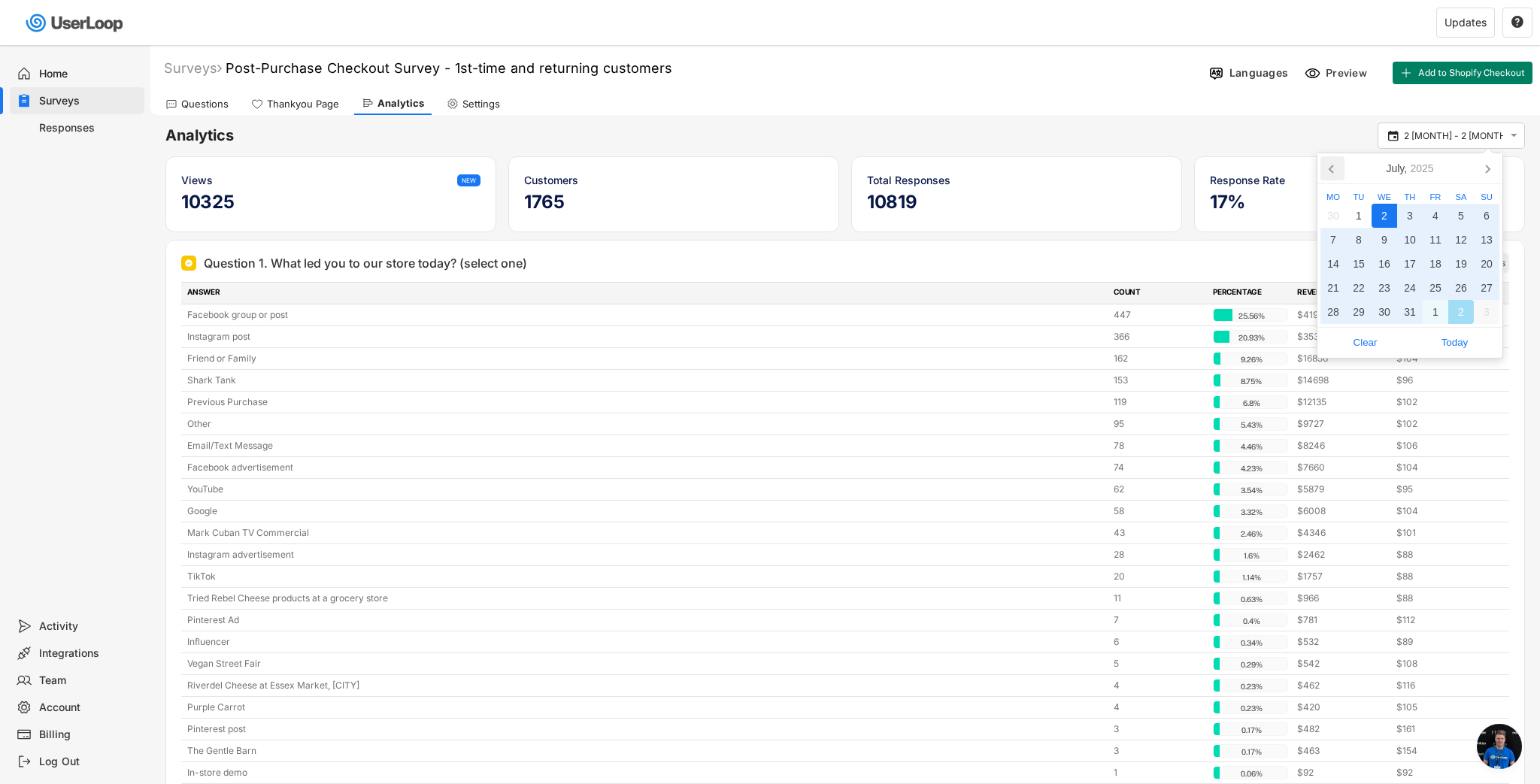 click 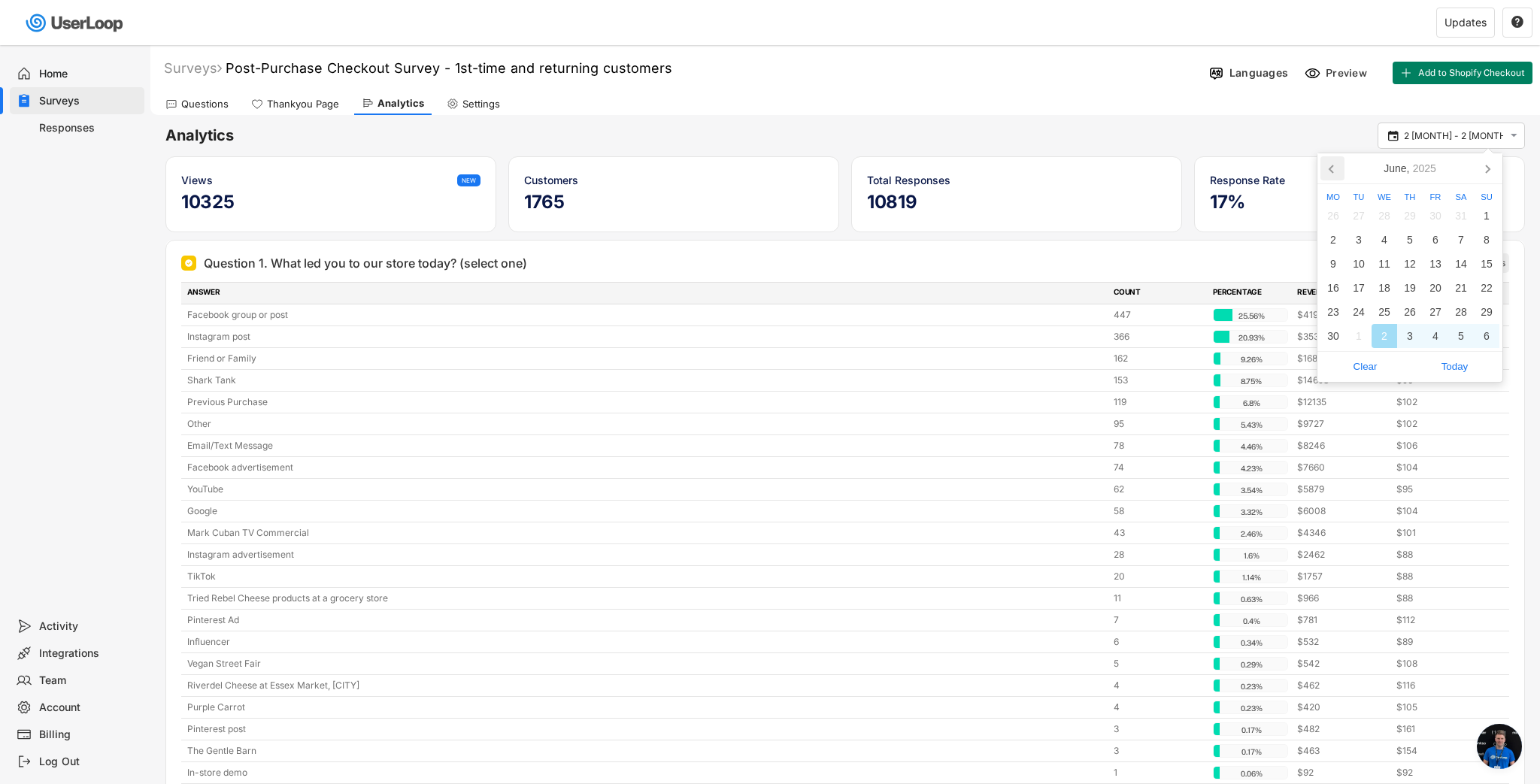 click 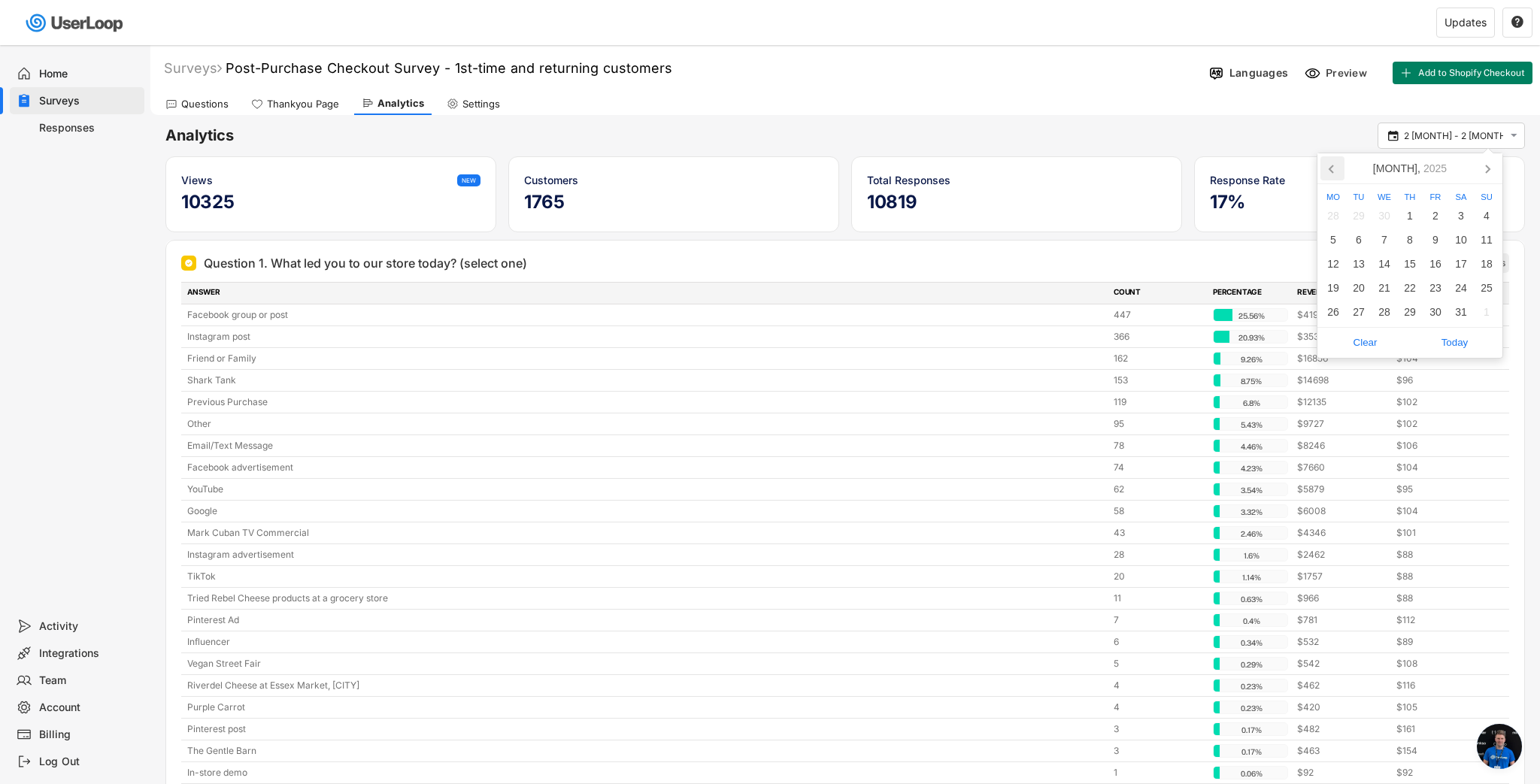 click 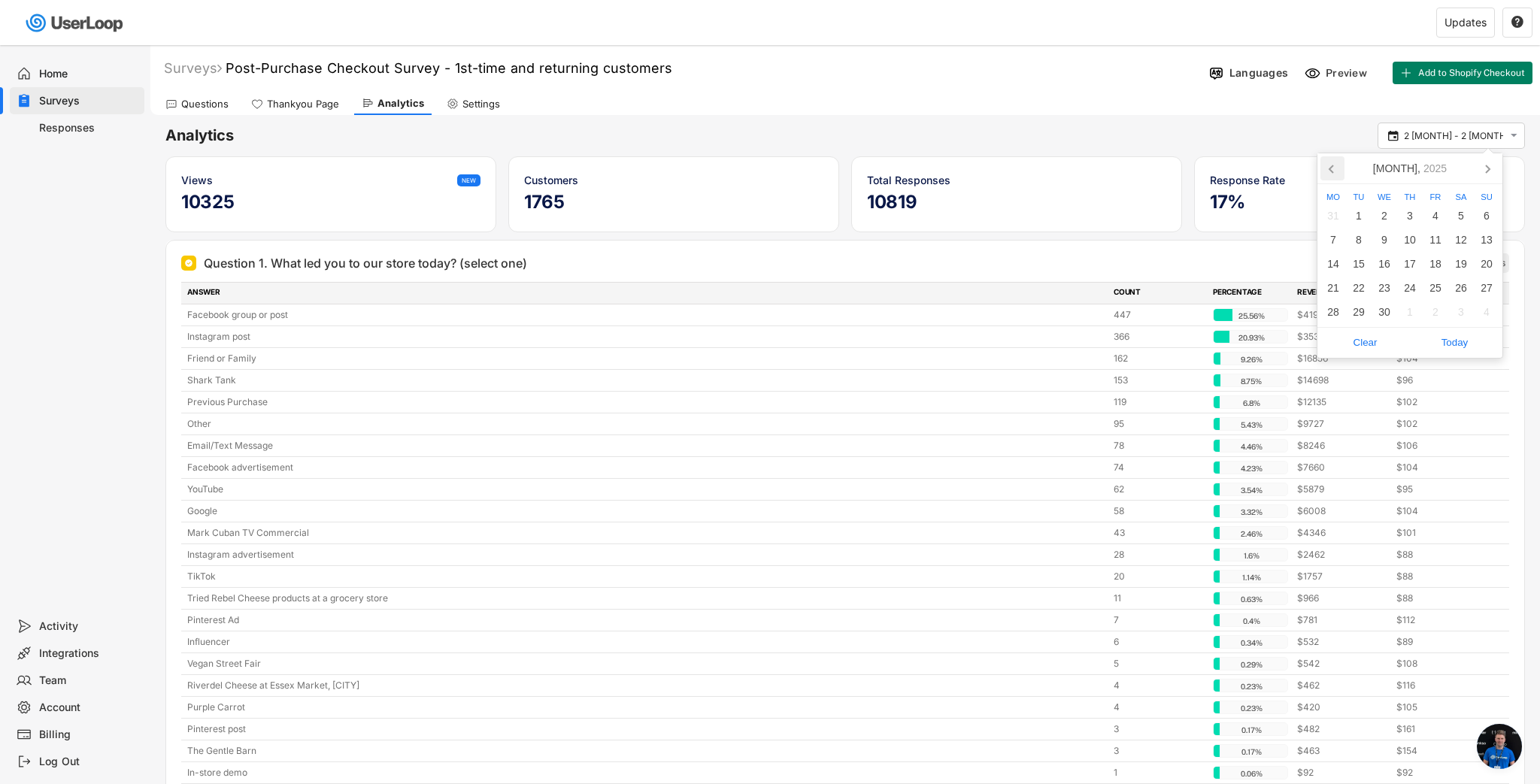 click 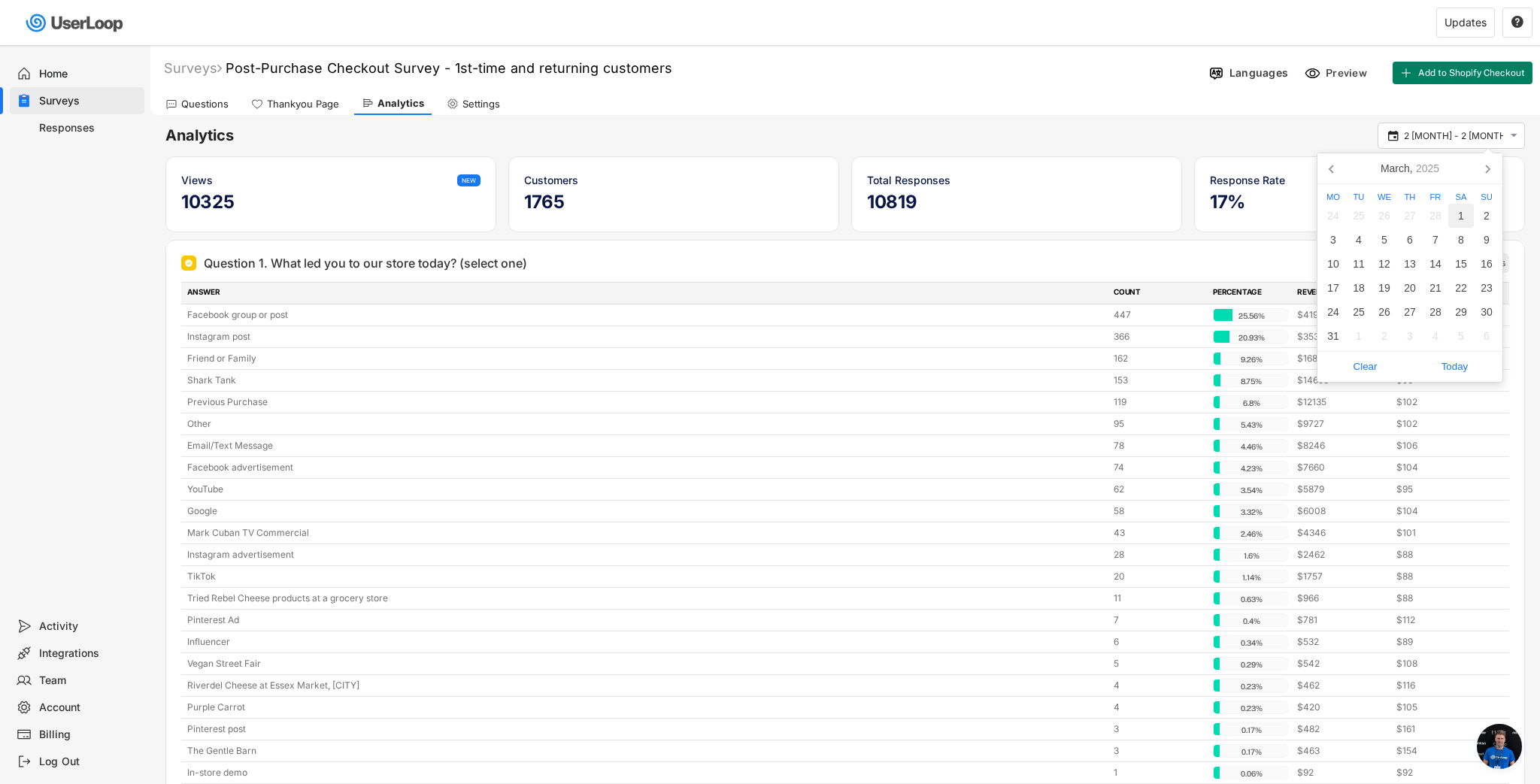 click on "1" at bounding box center (1461, 216) 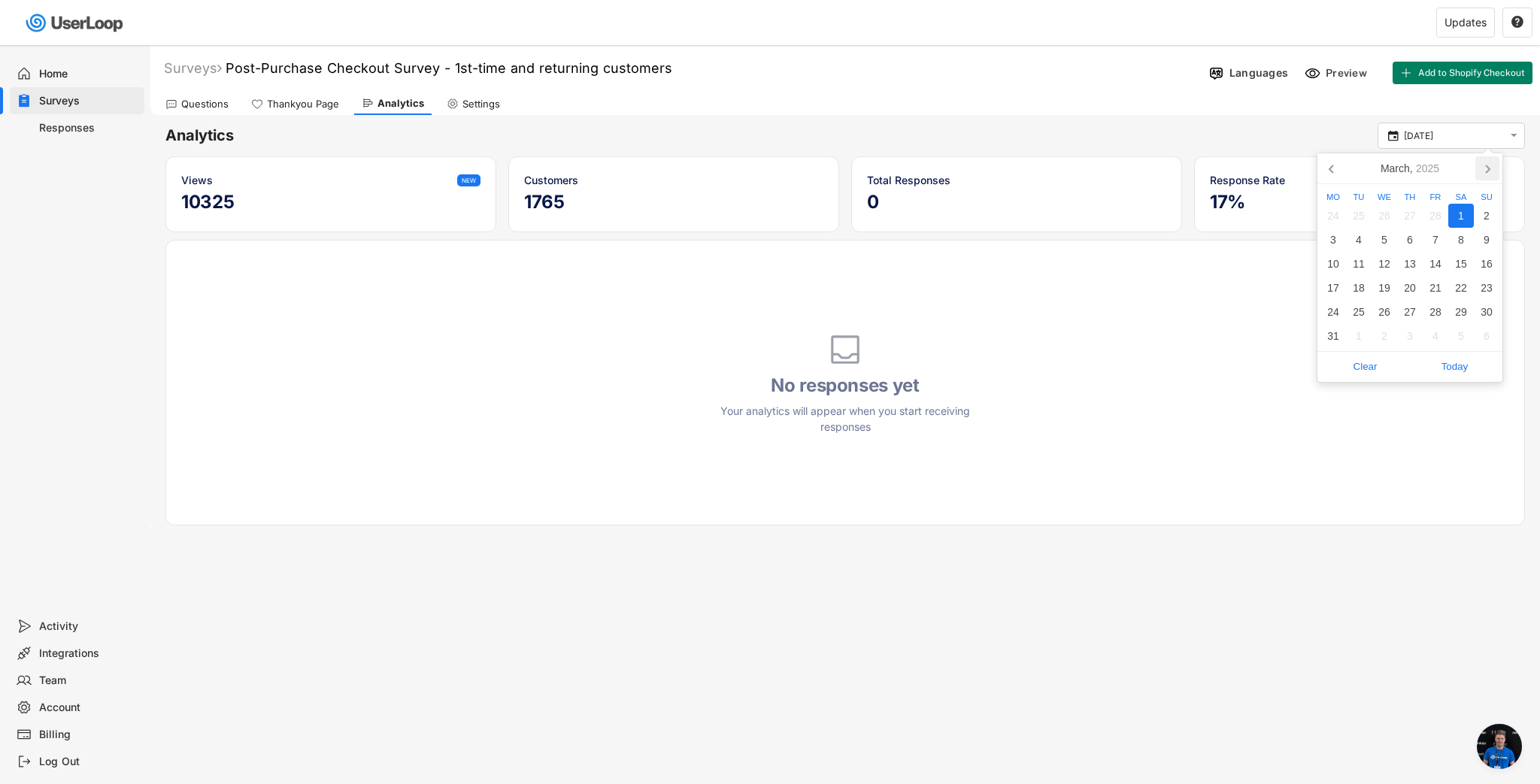 click 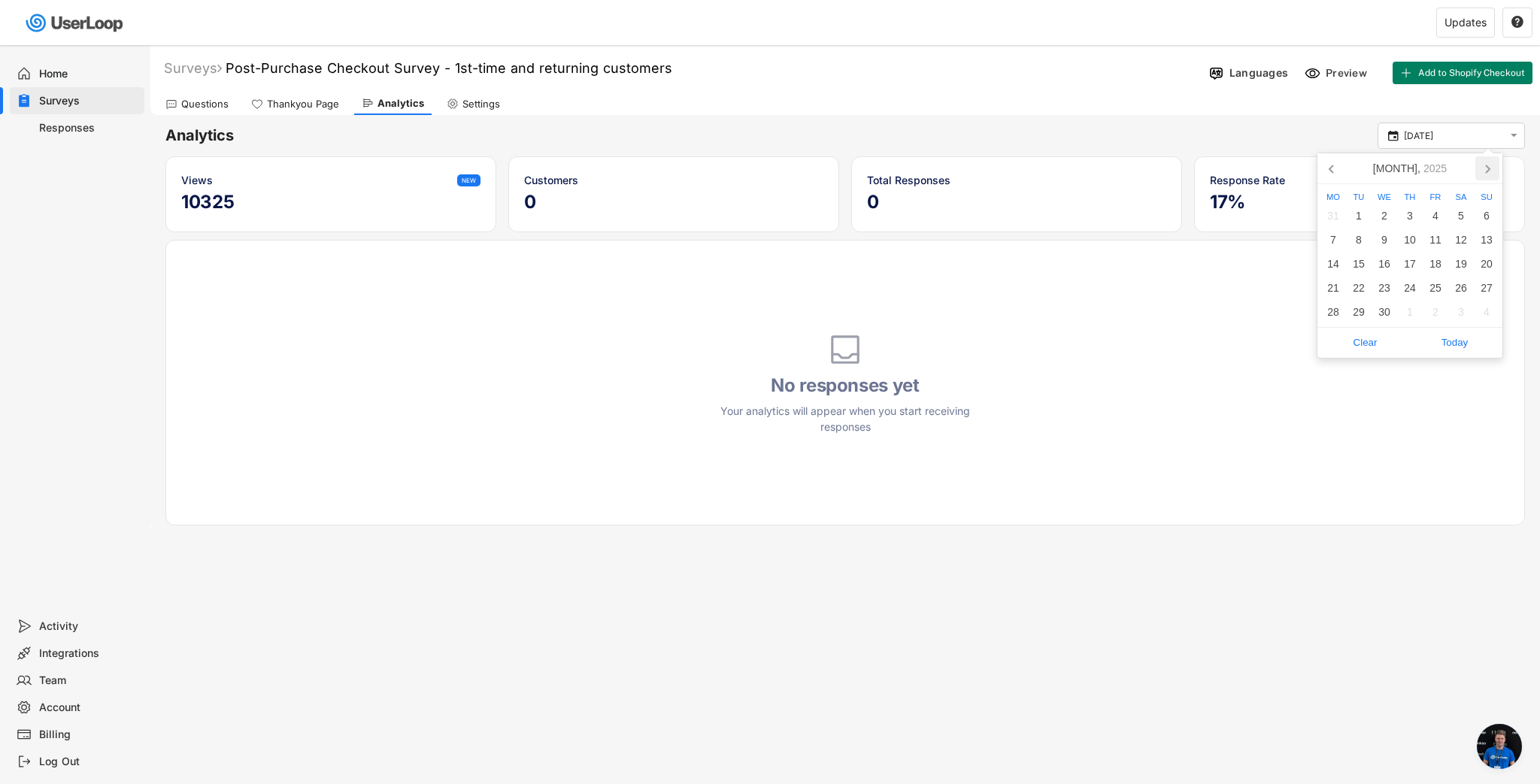 click 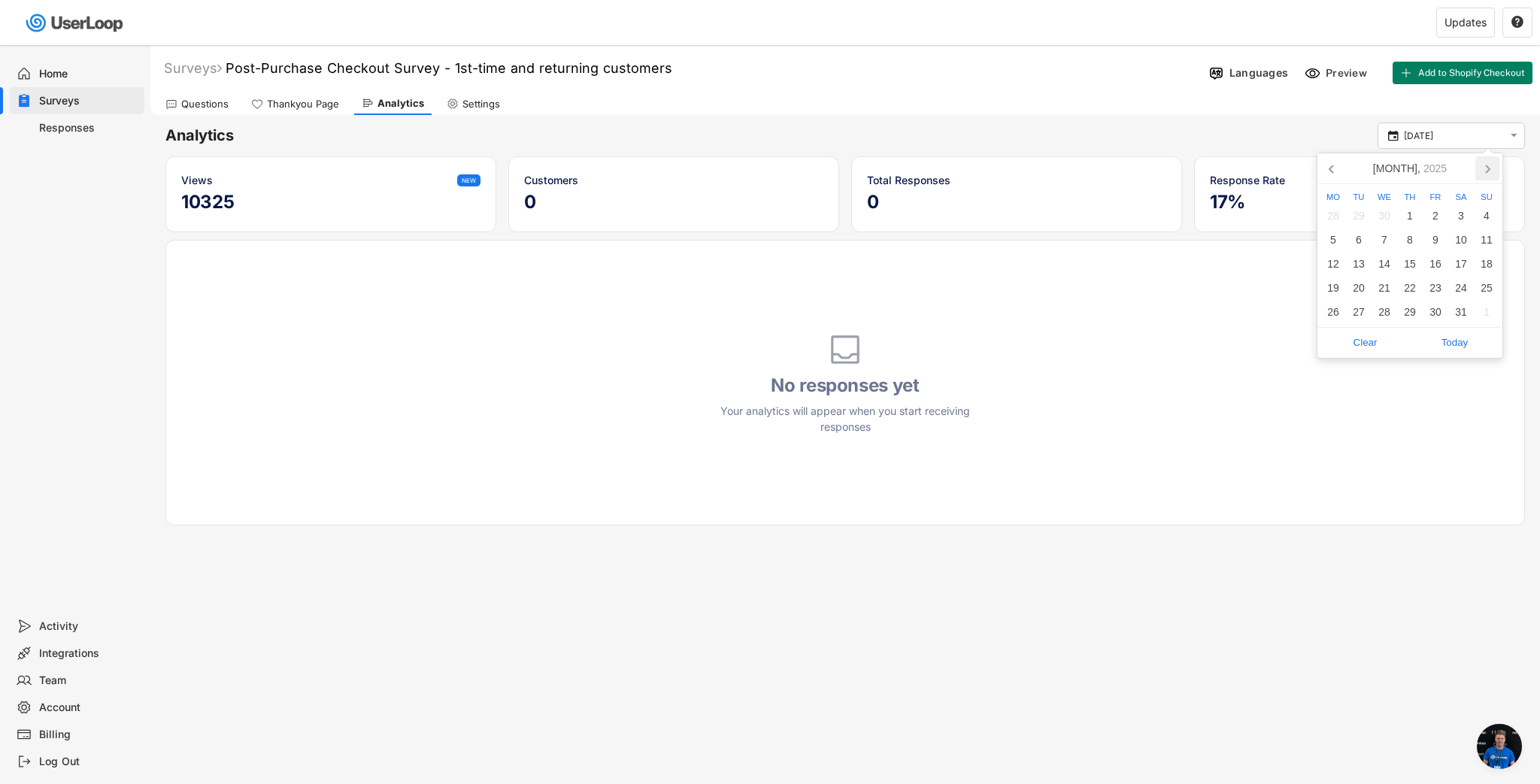 click 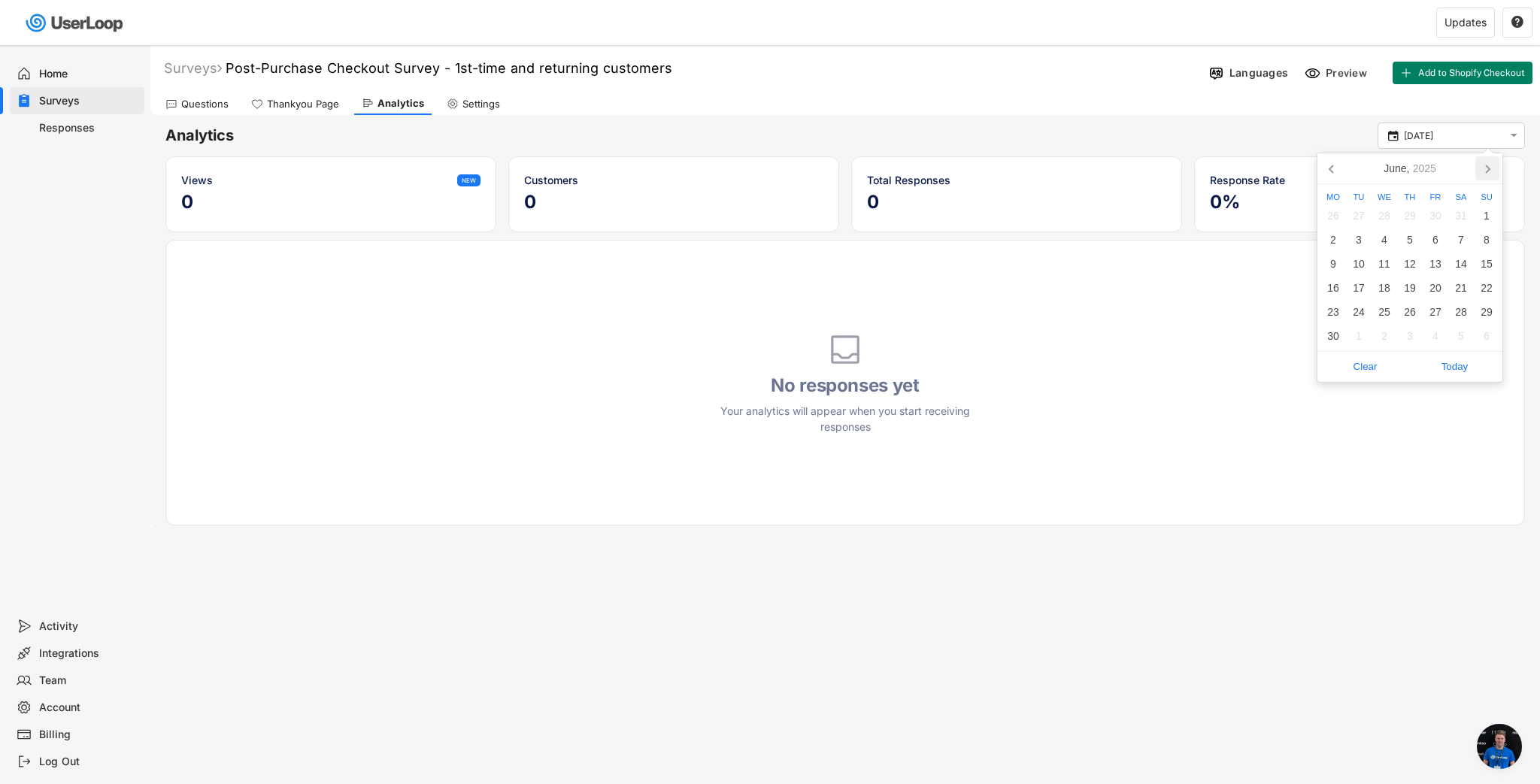 click 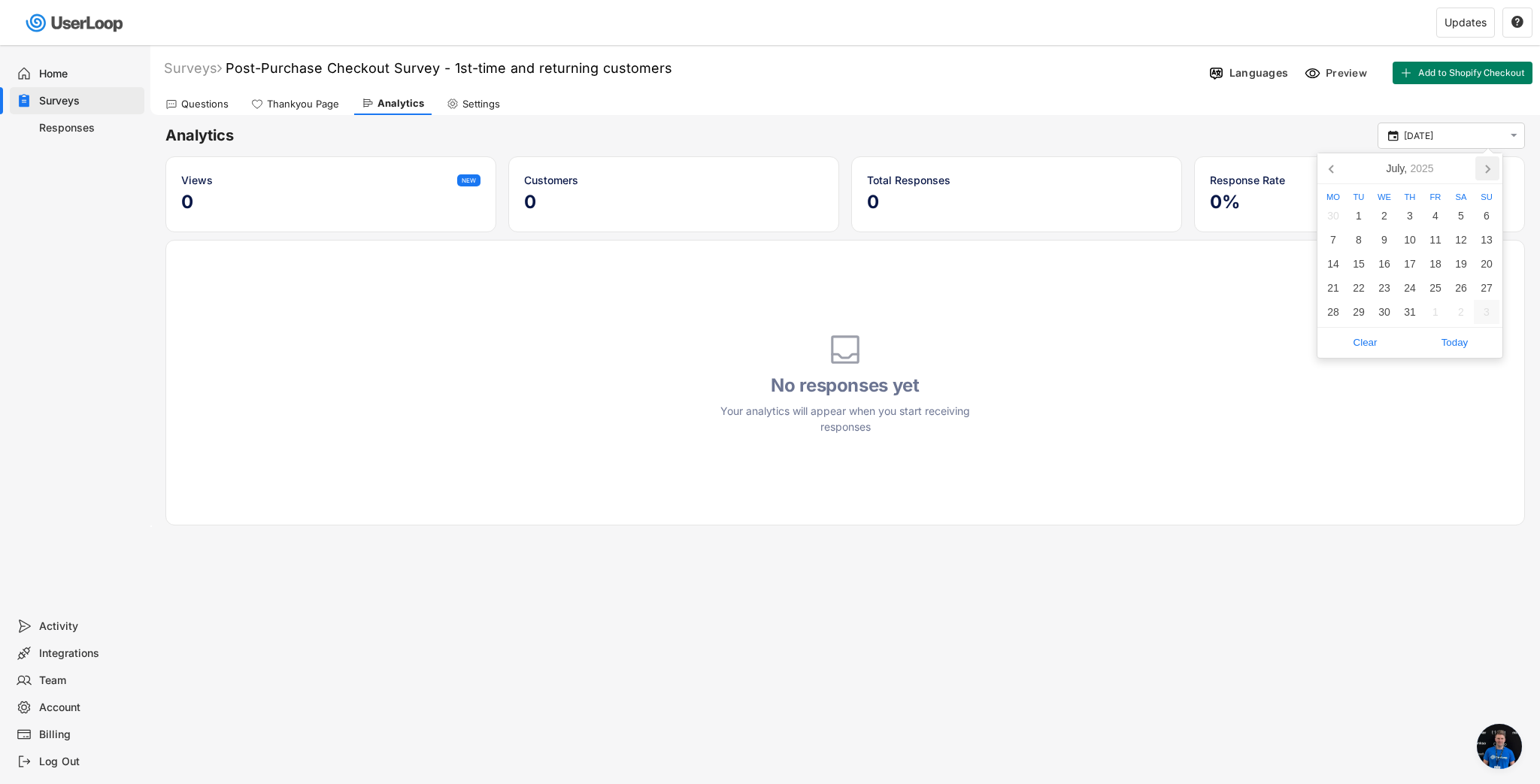 click 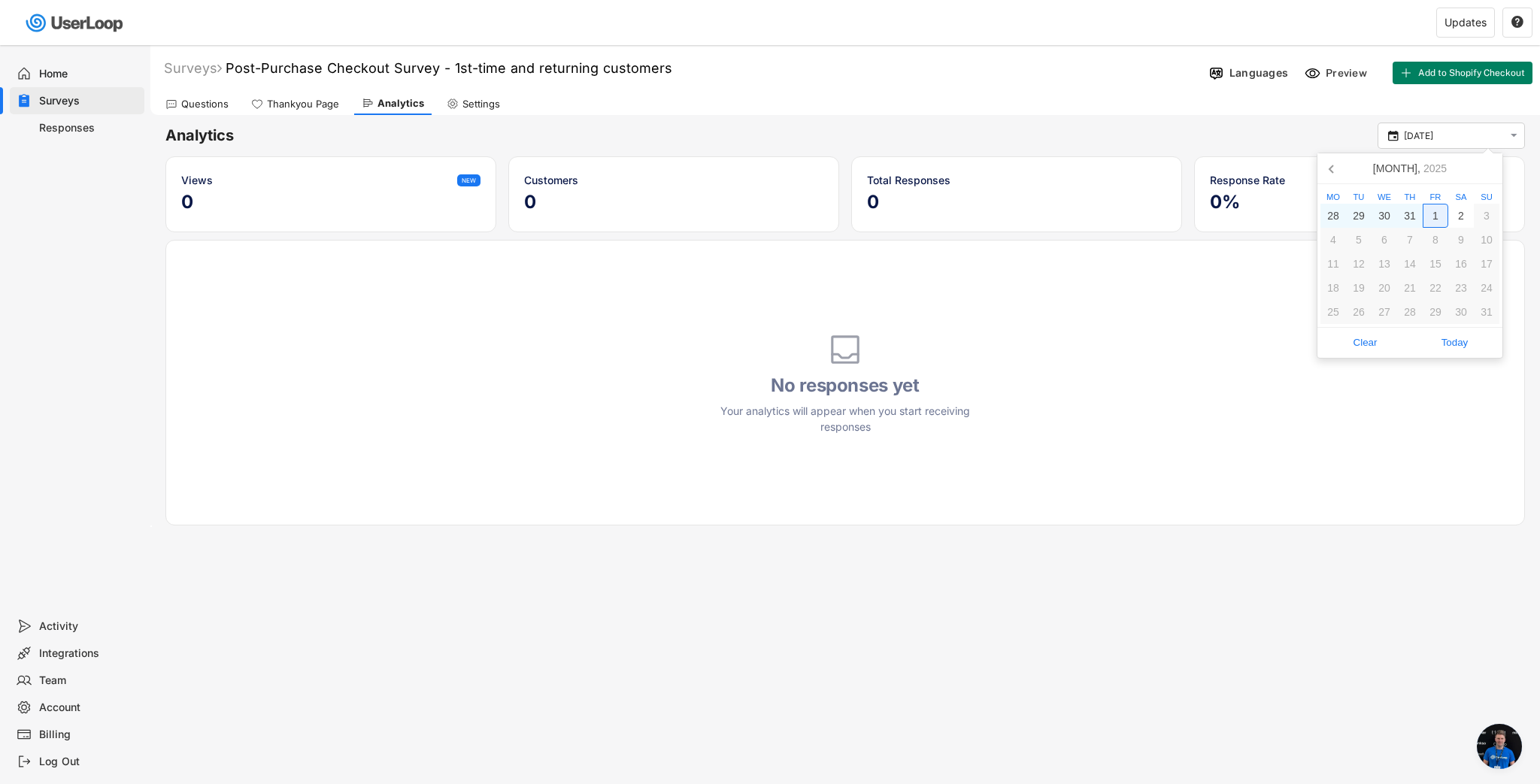click on "1" at bounding box center [1435, 216] 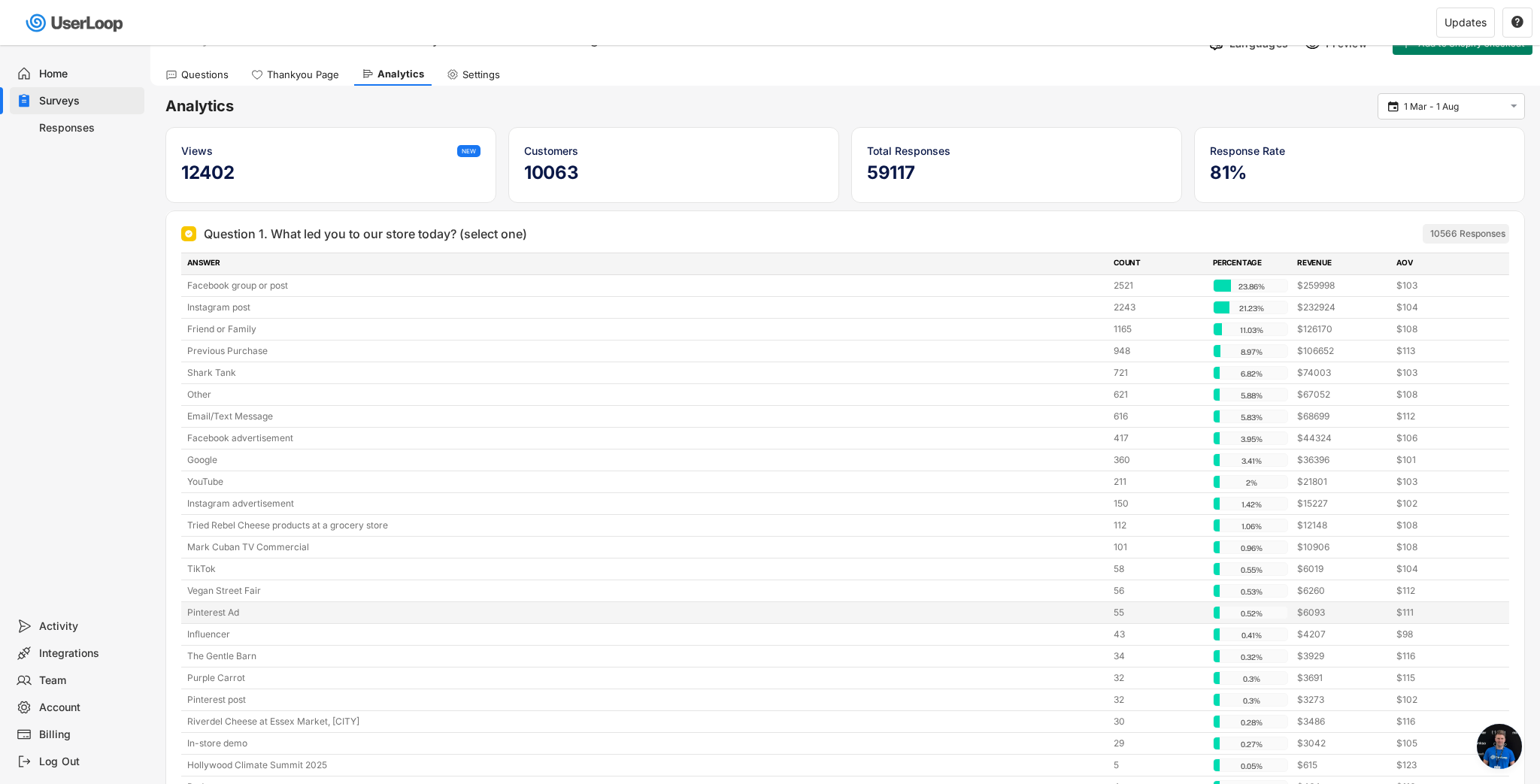 scroll, scrollTop: 0, scrollLeft: 0, axis: both 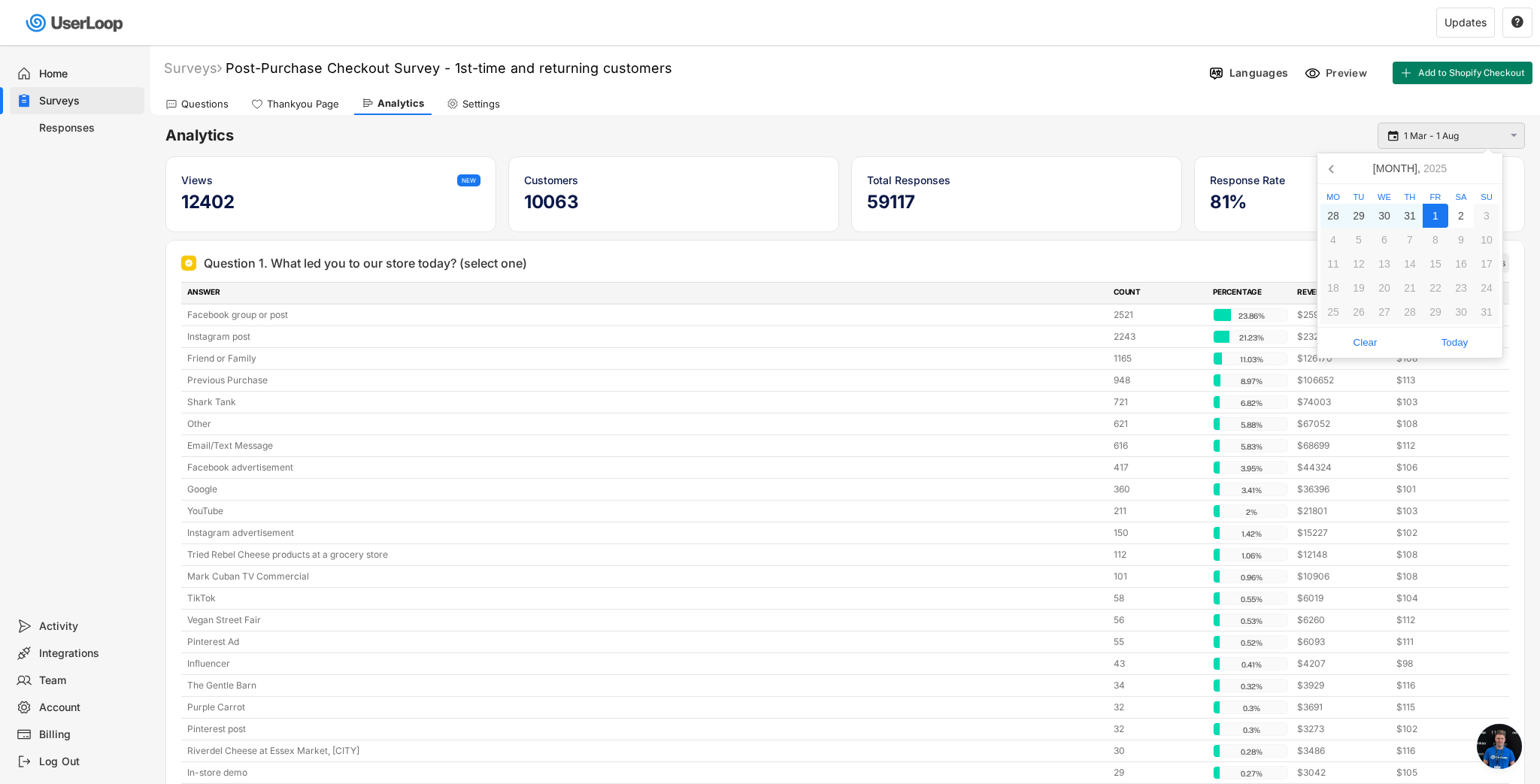 click on "1 Mar - 1 Aug" at bounding box center (1454, 136) 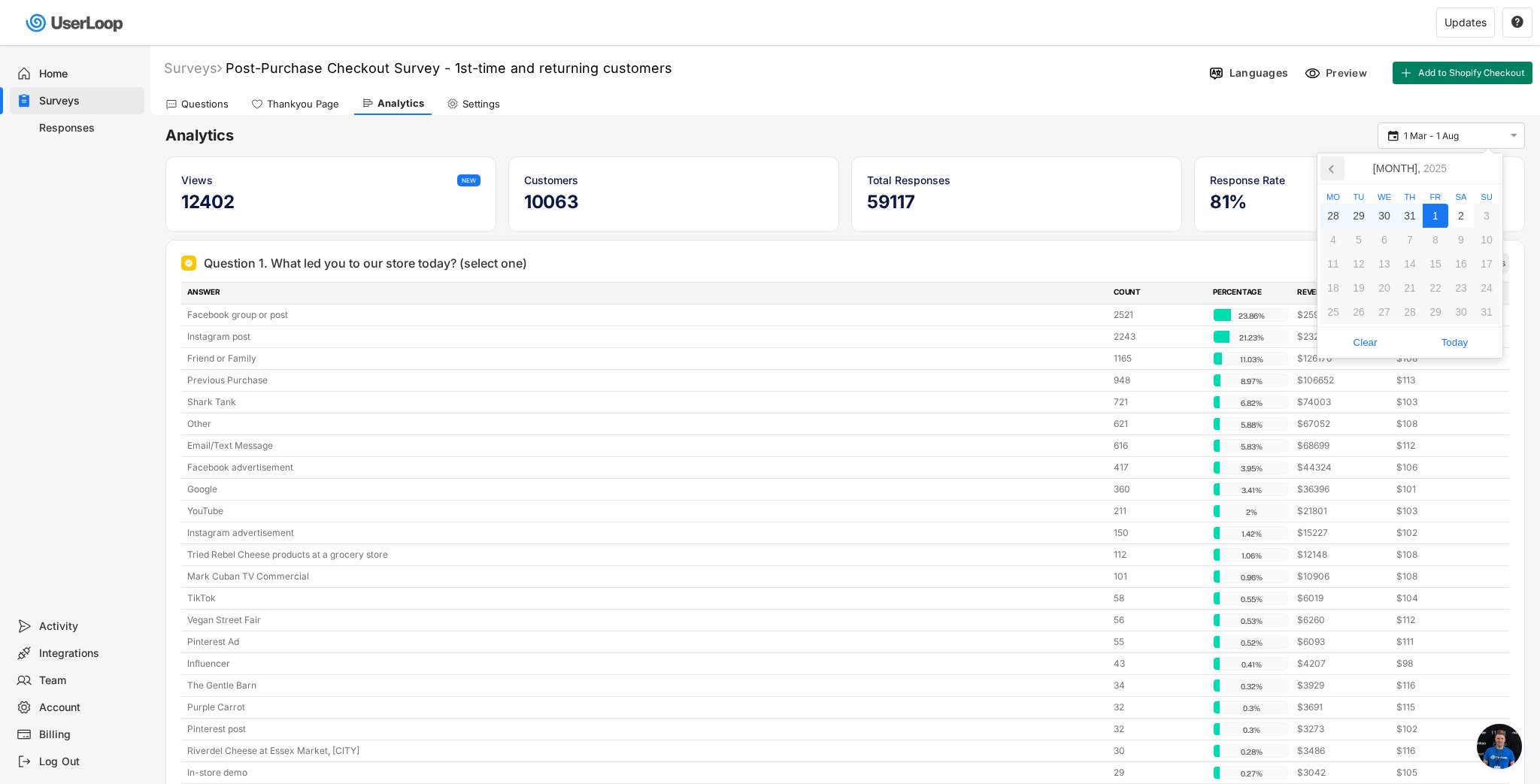 click 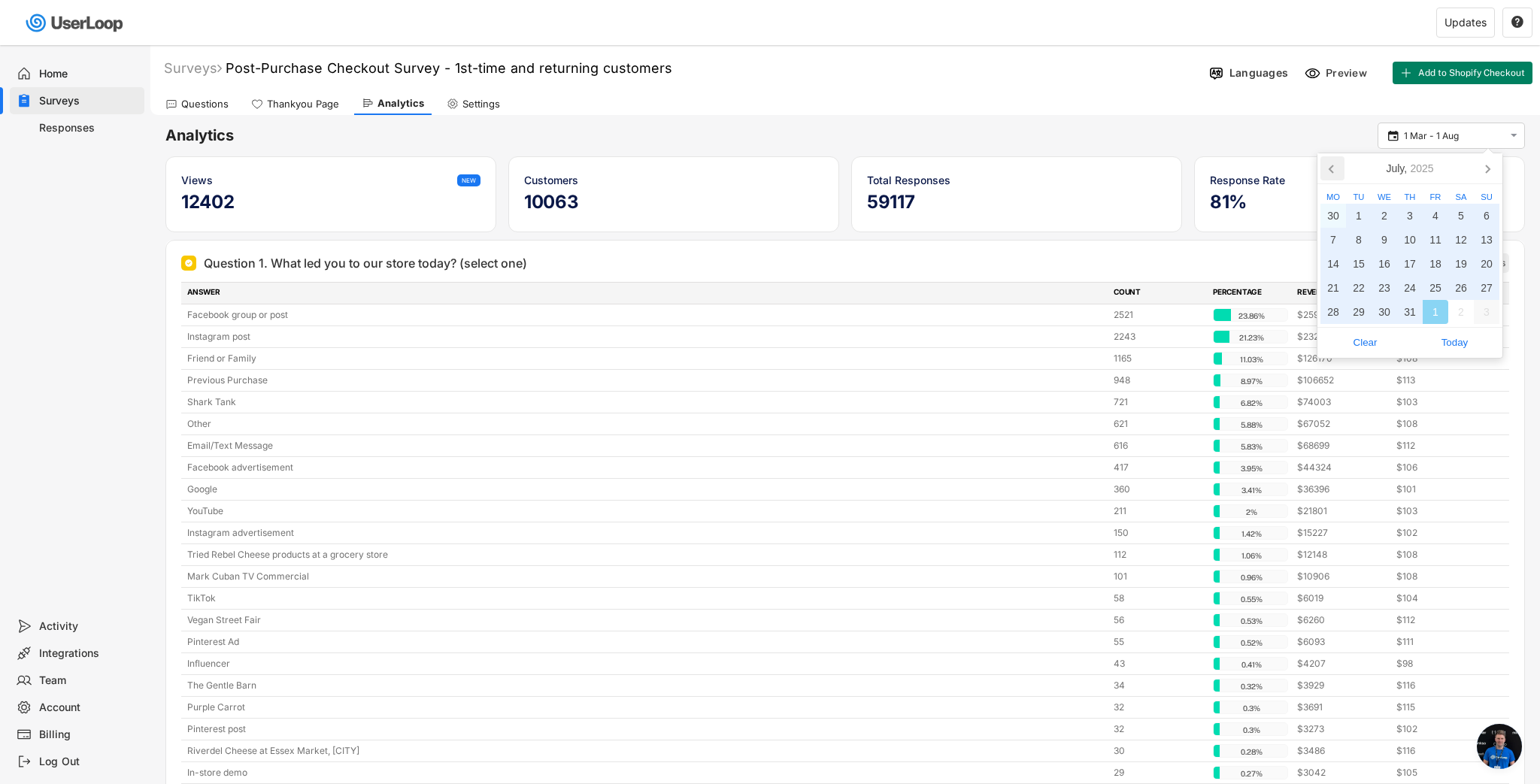 click 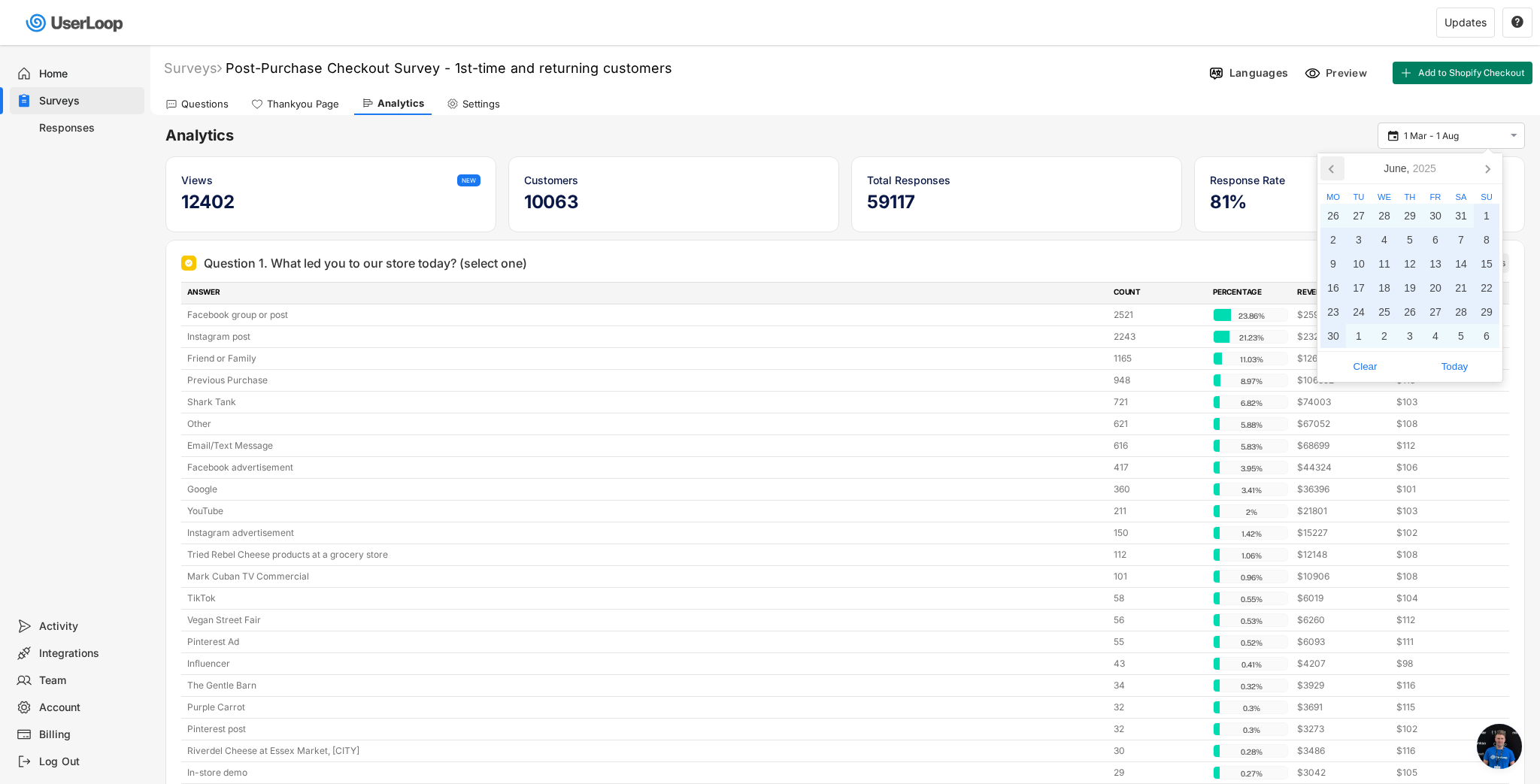 click 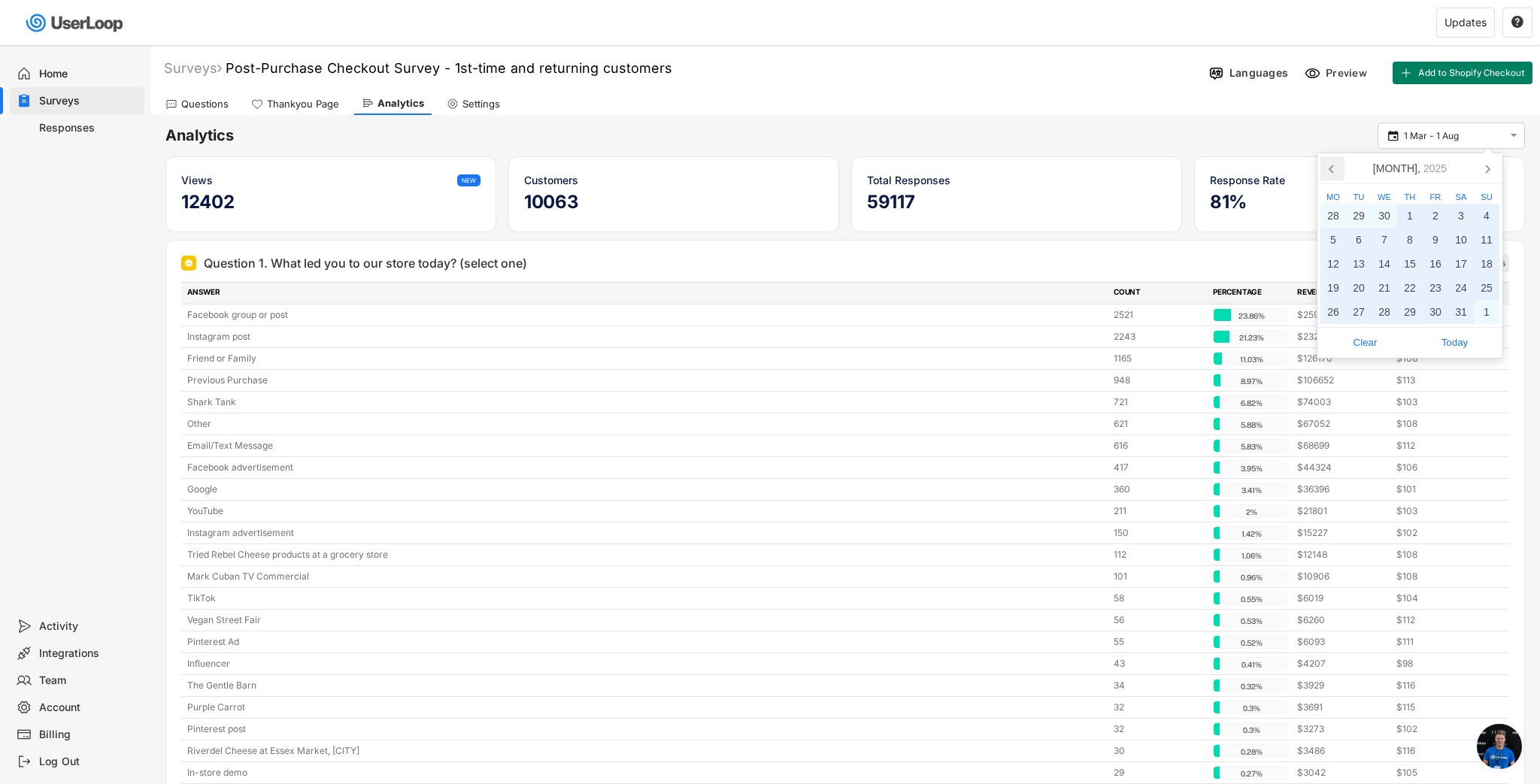click 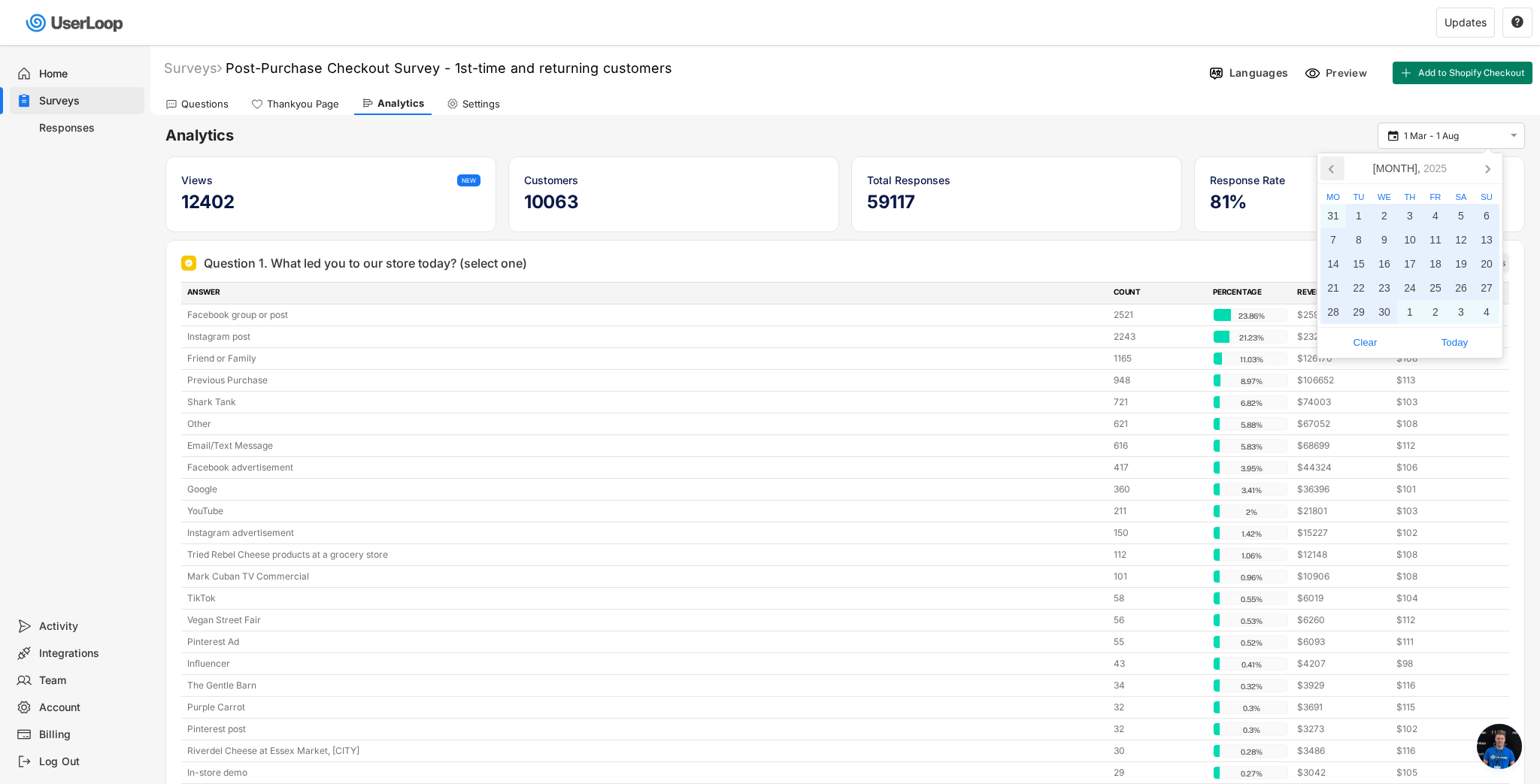 click 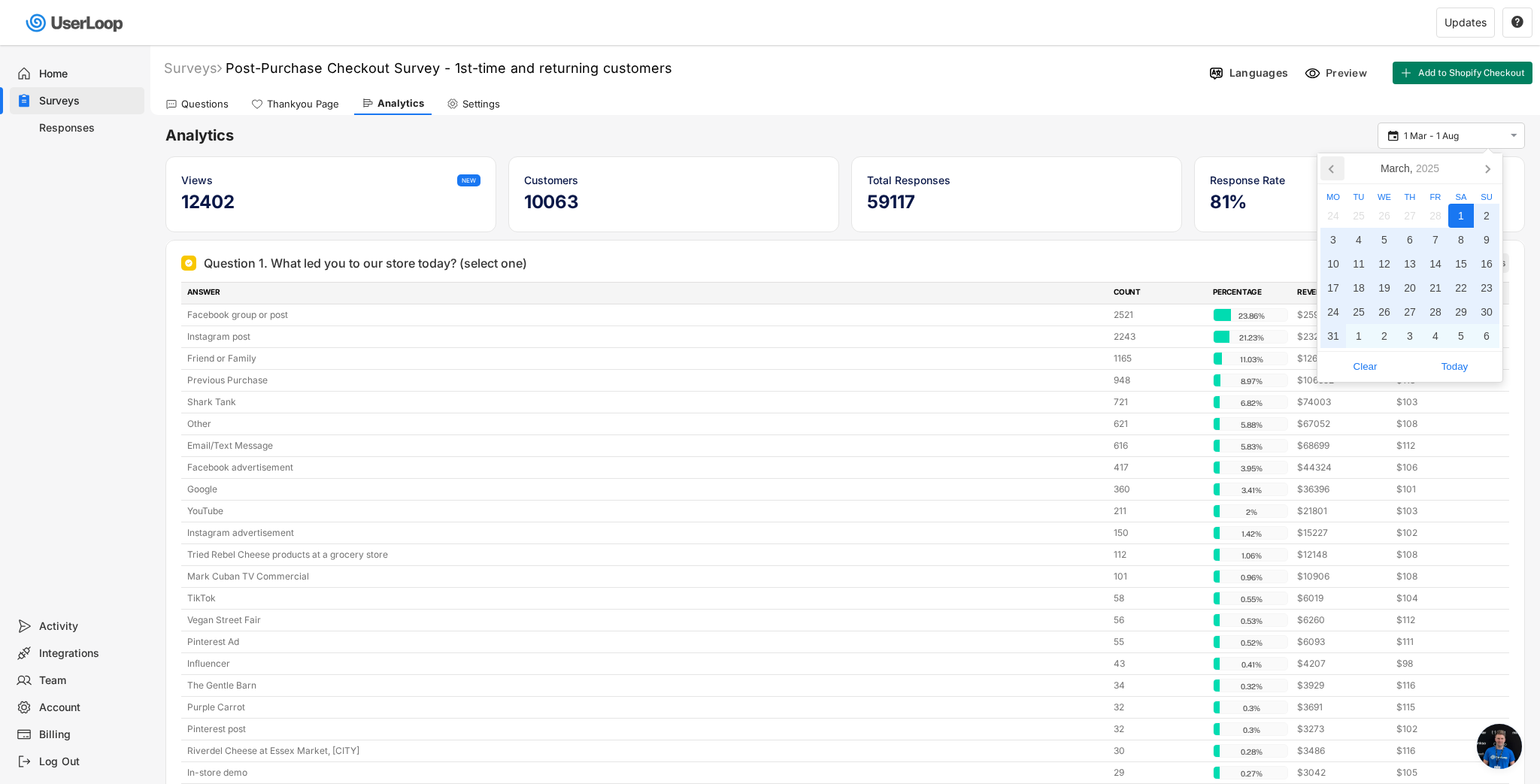 click 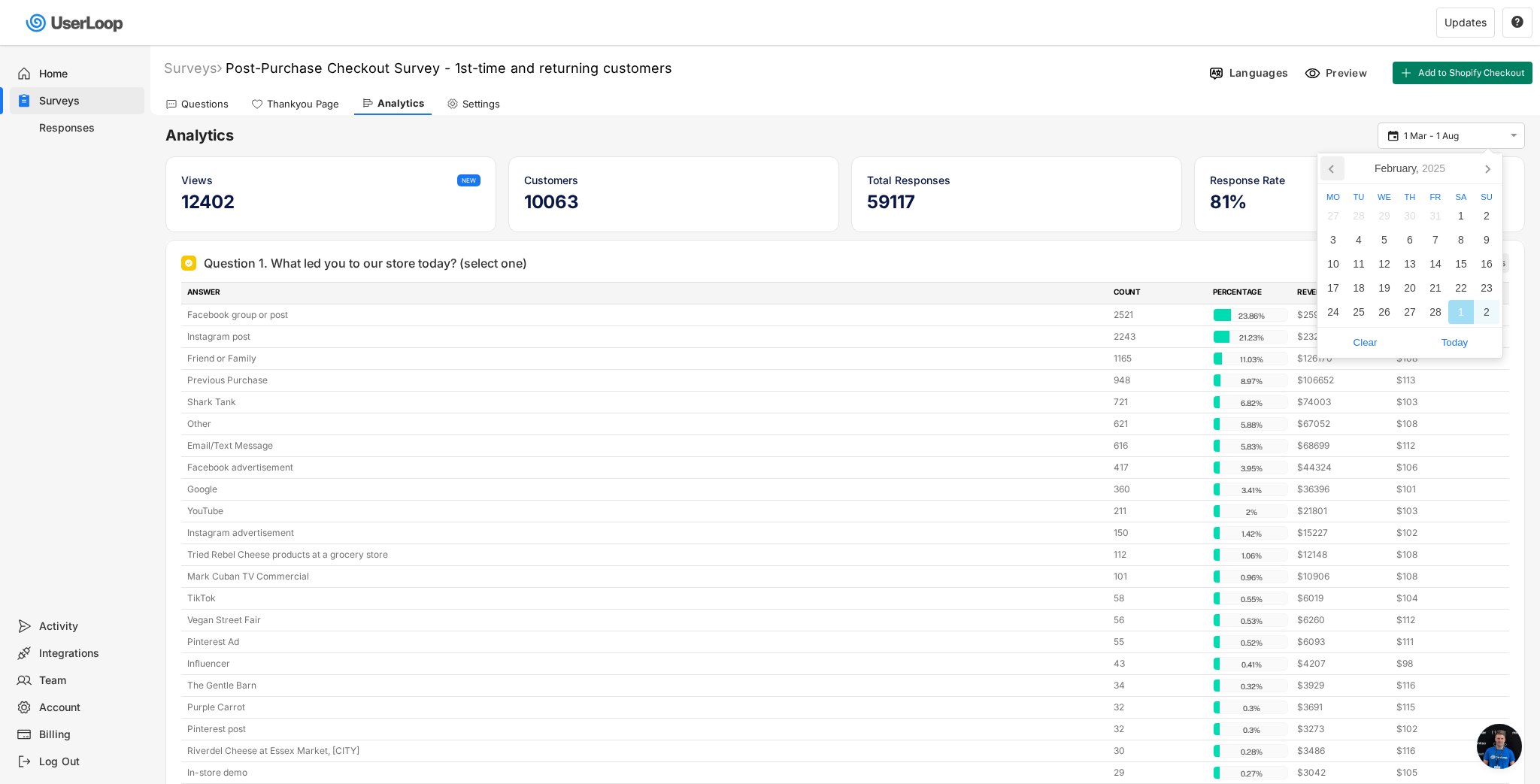 click 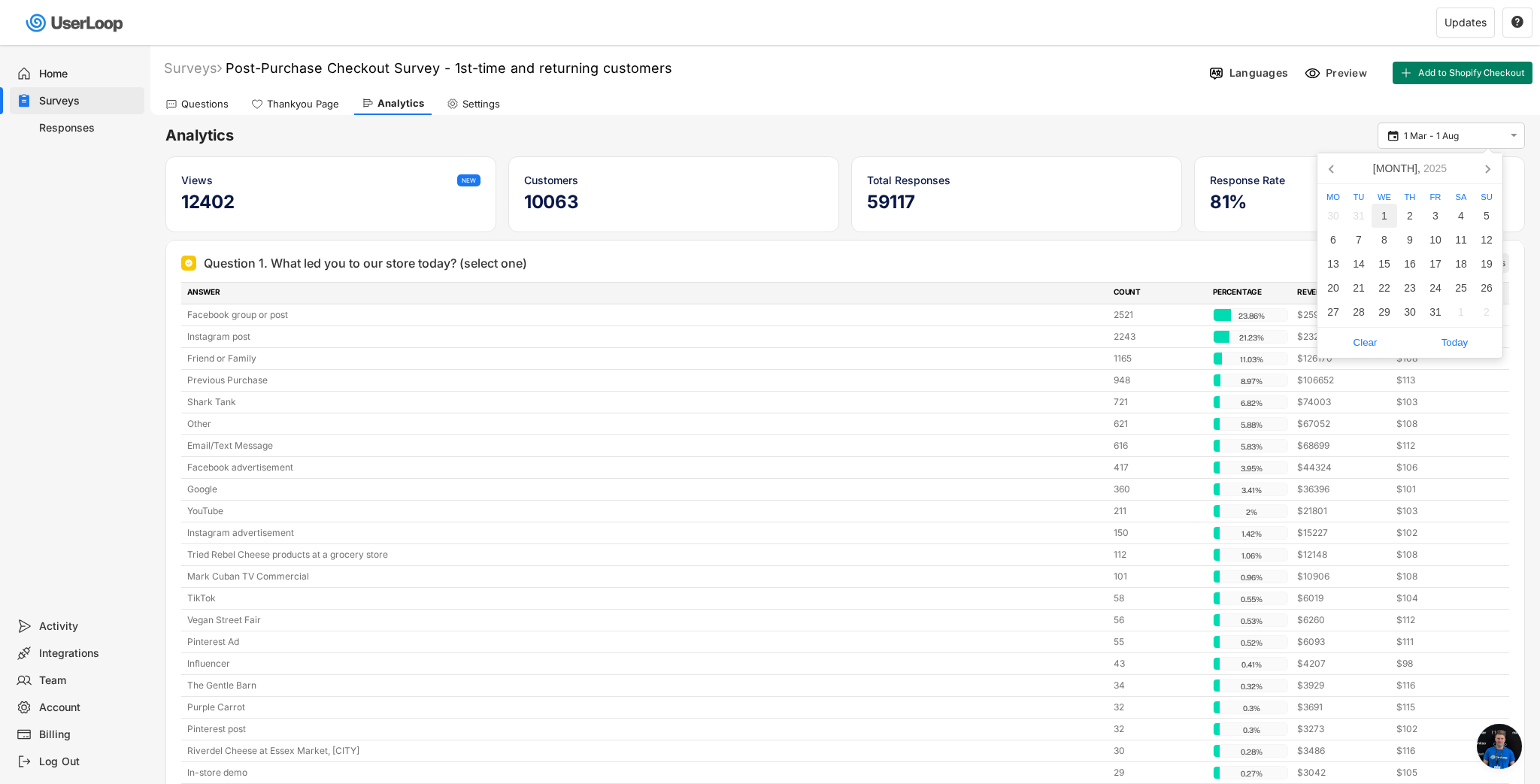 click on "1" at bounding box center [1384, 216] 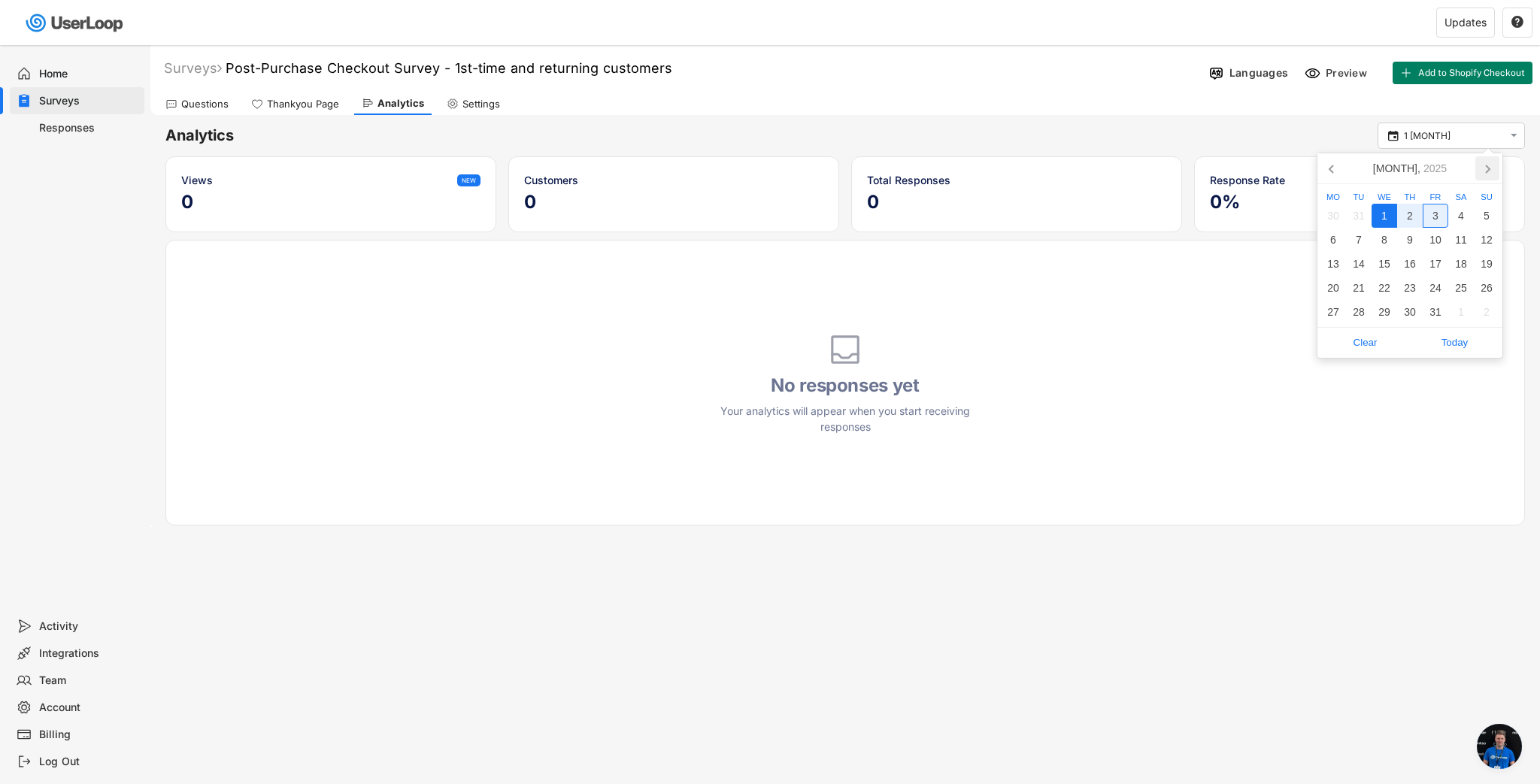 click 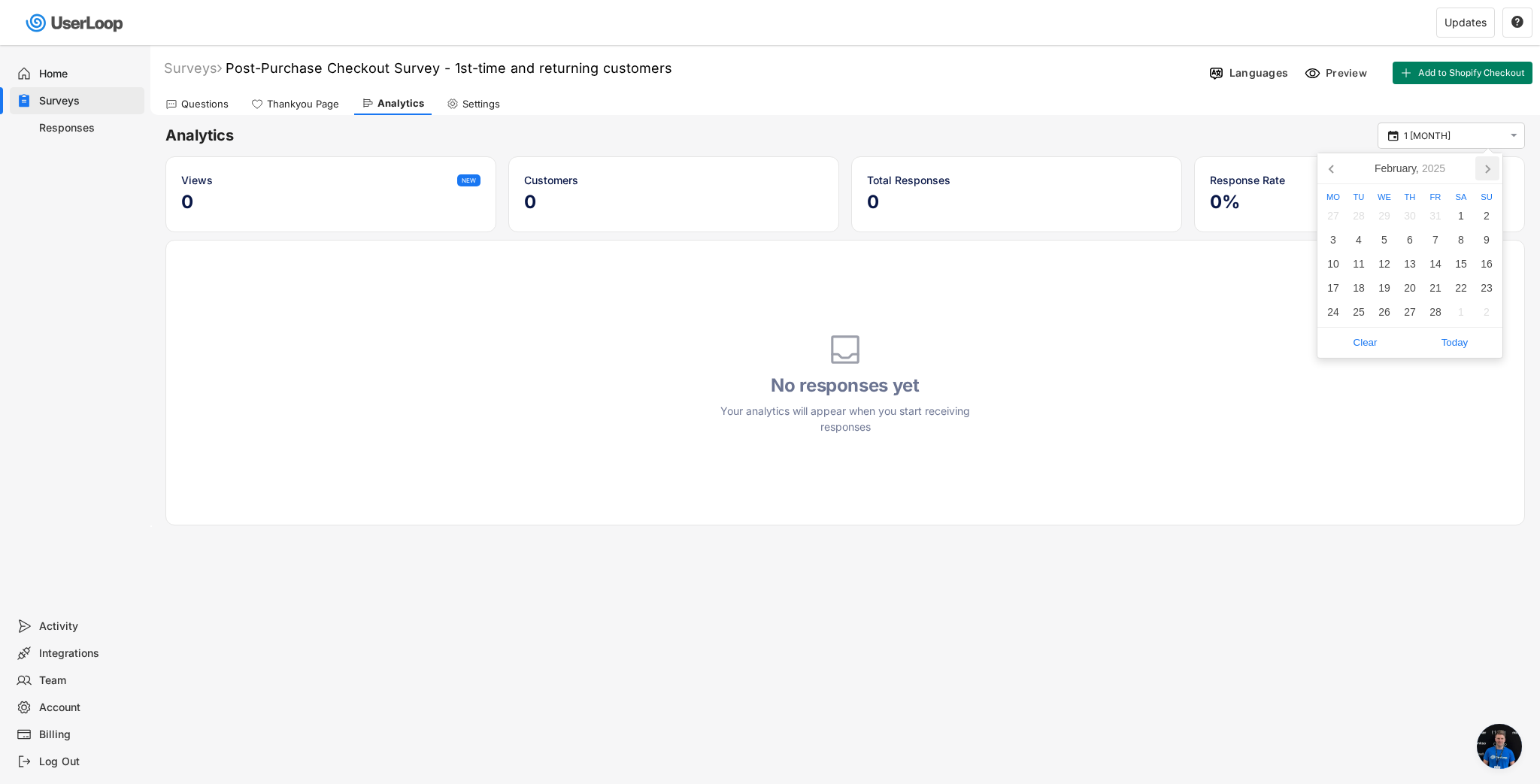 click 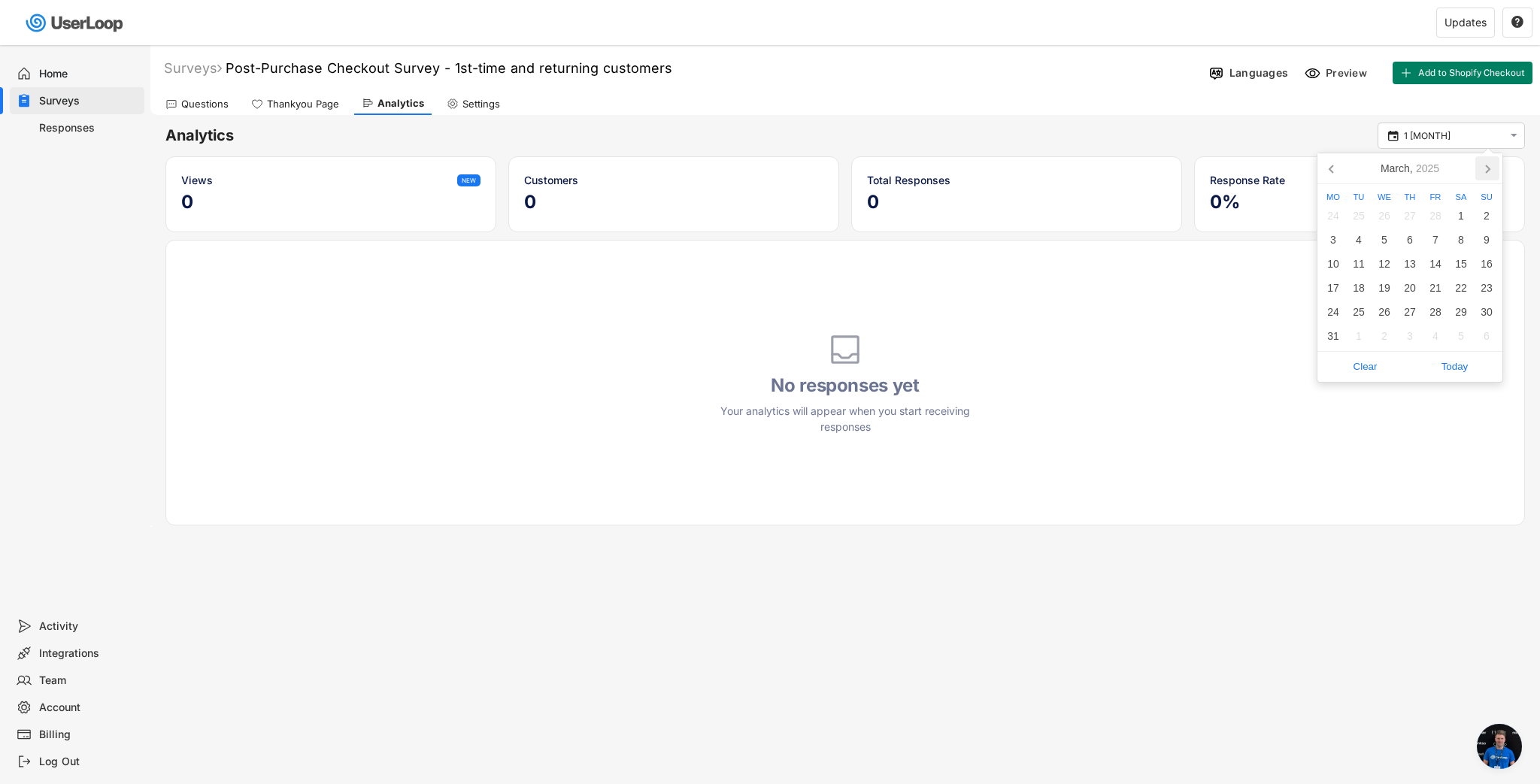 click 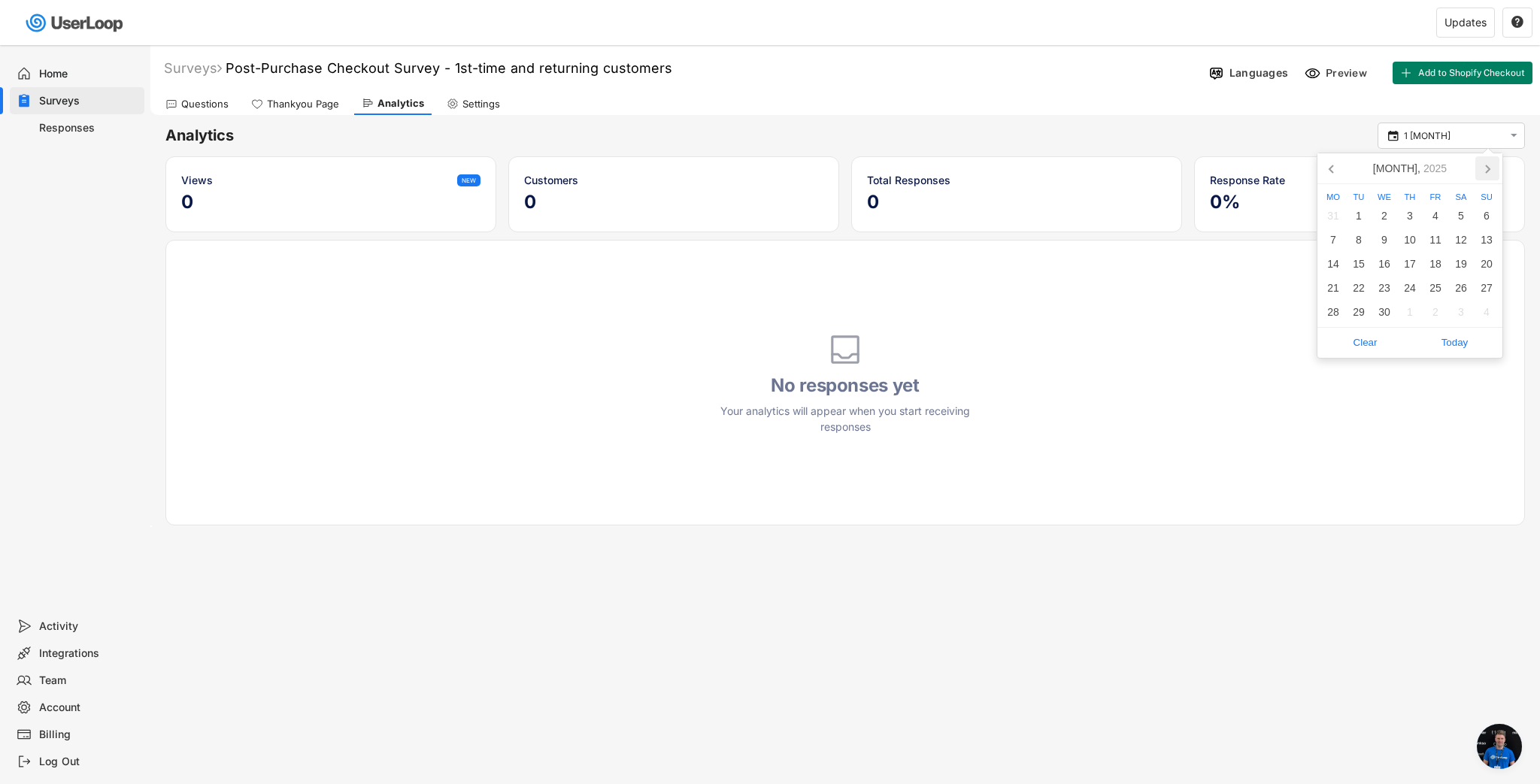click 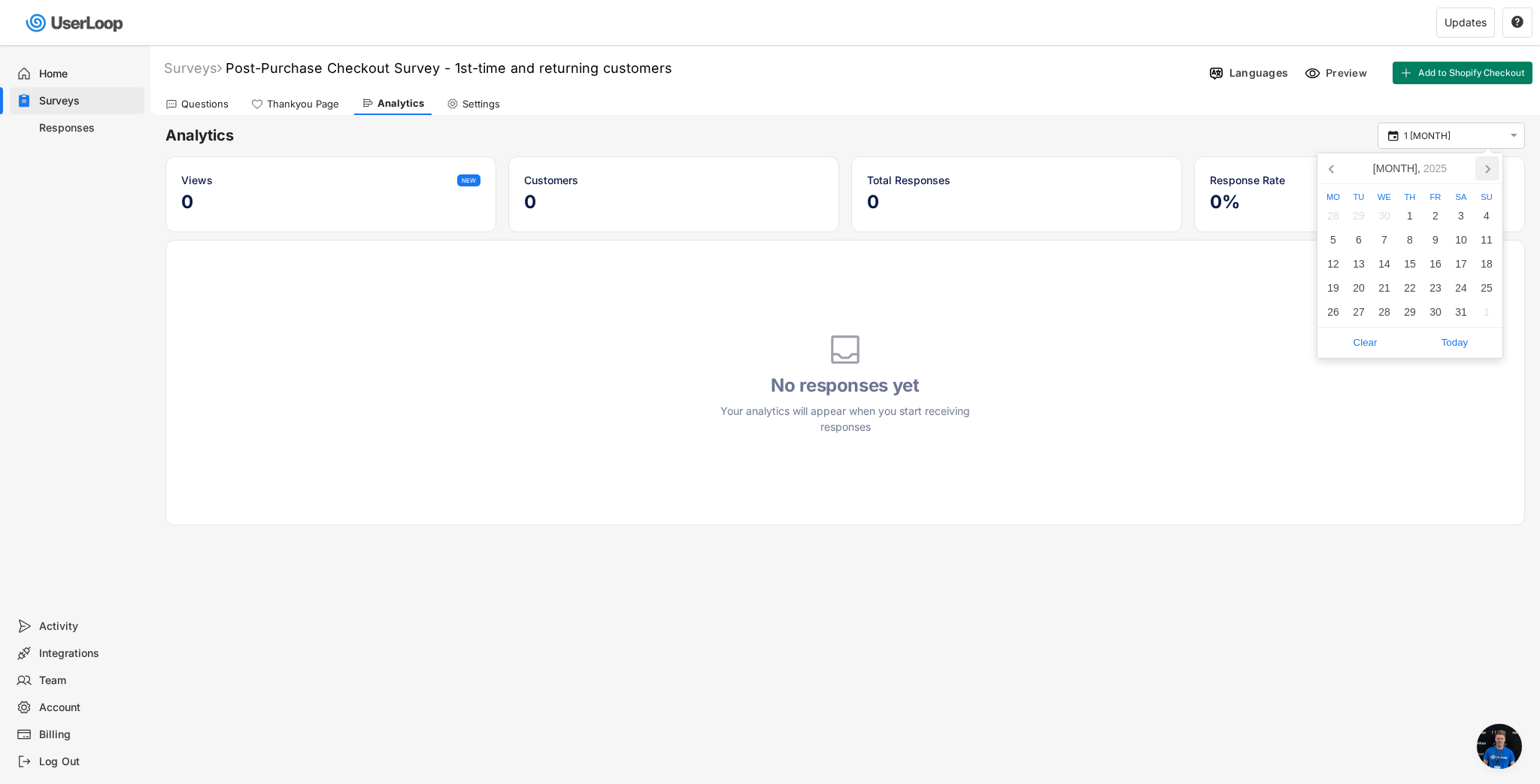 click 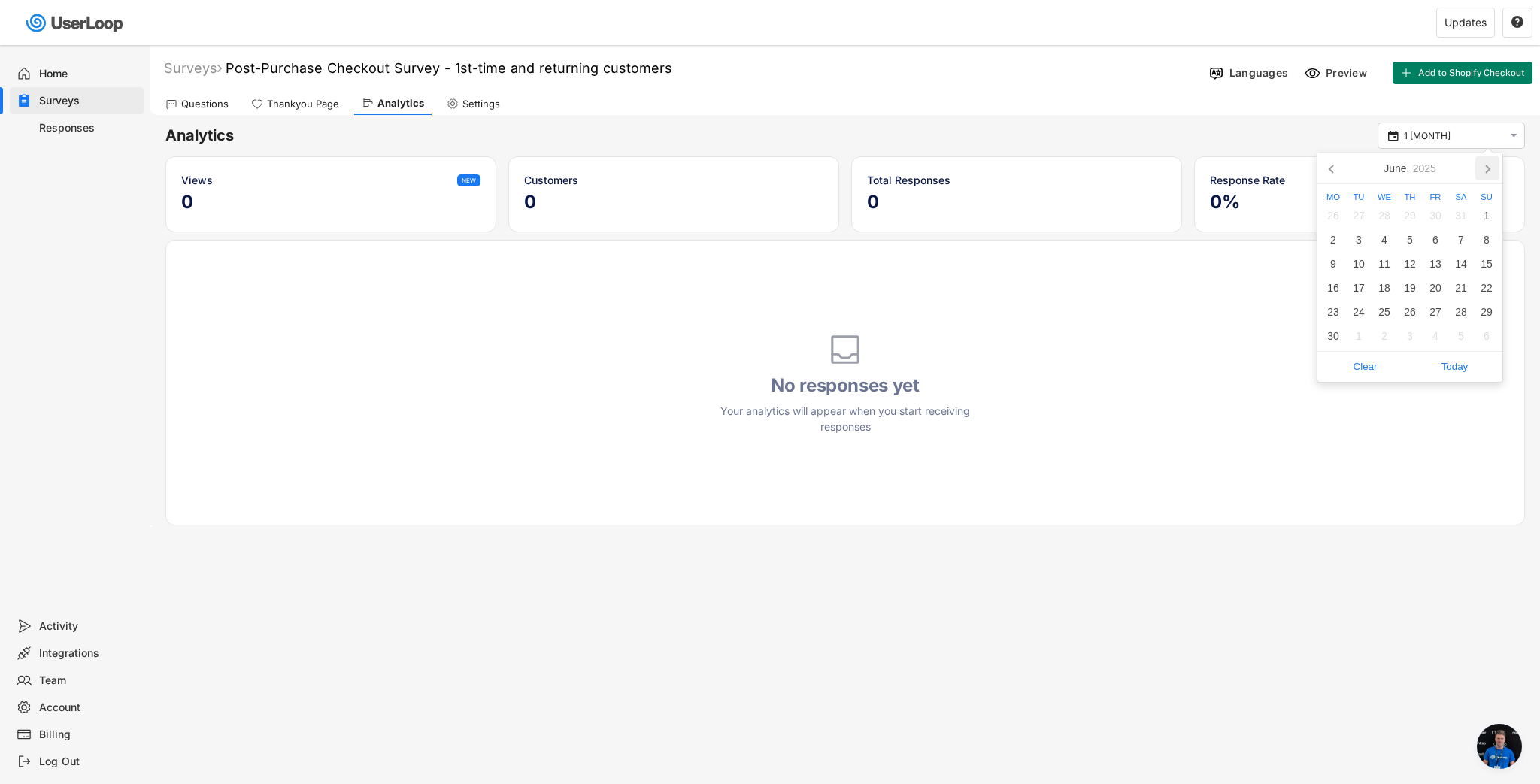 click 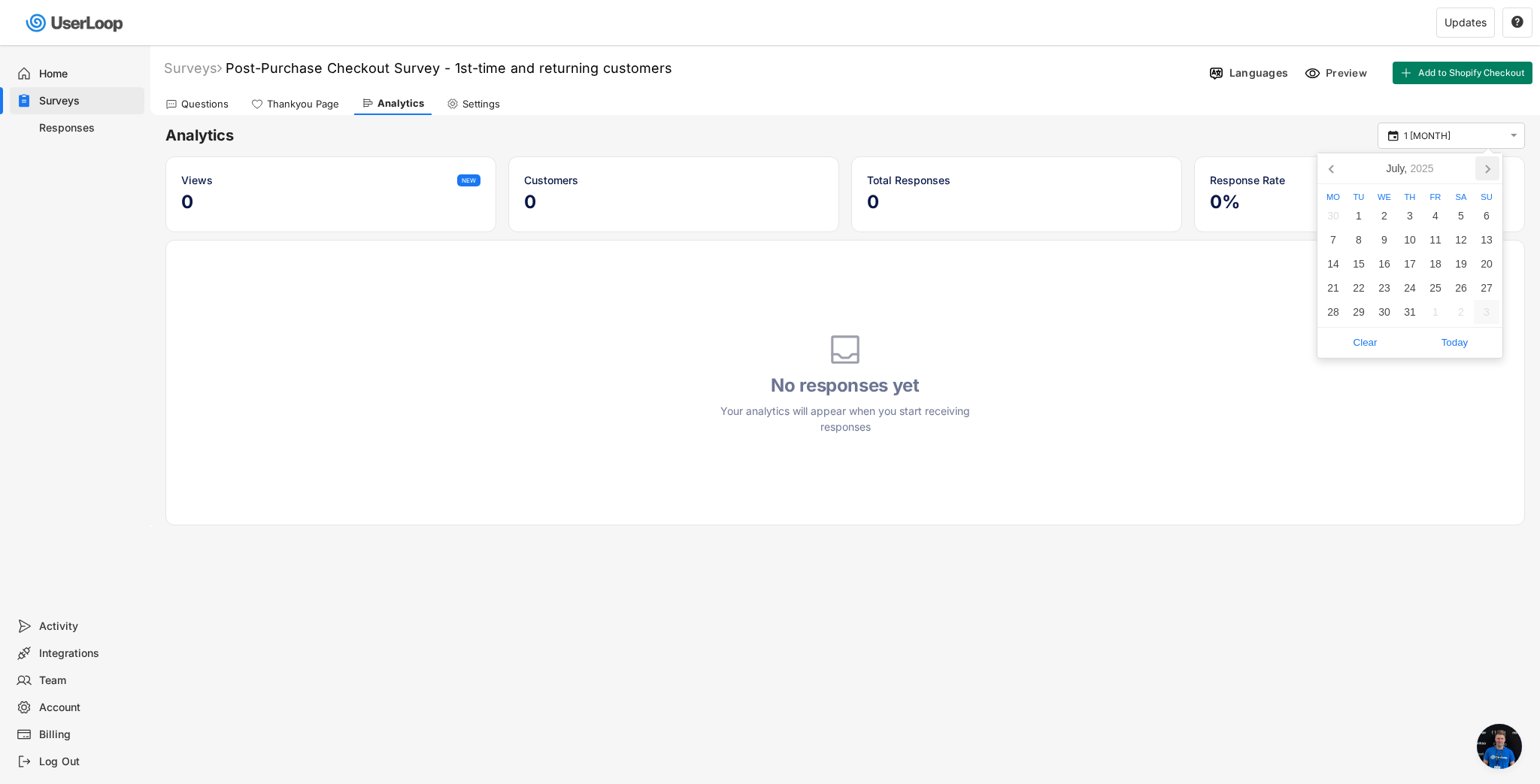 click 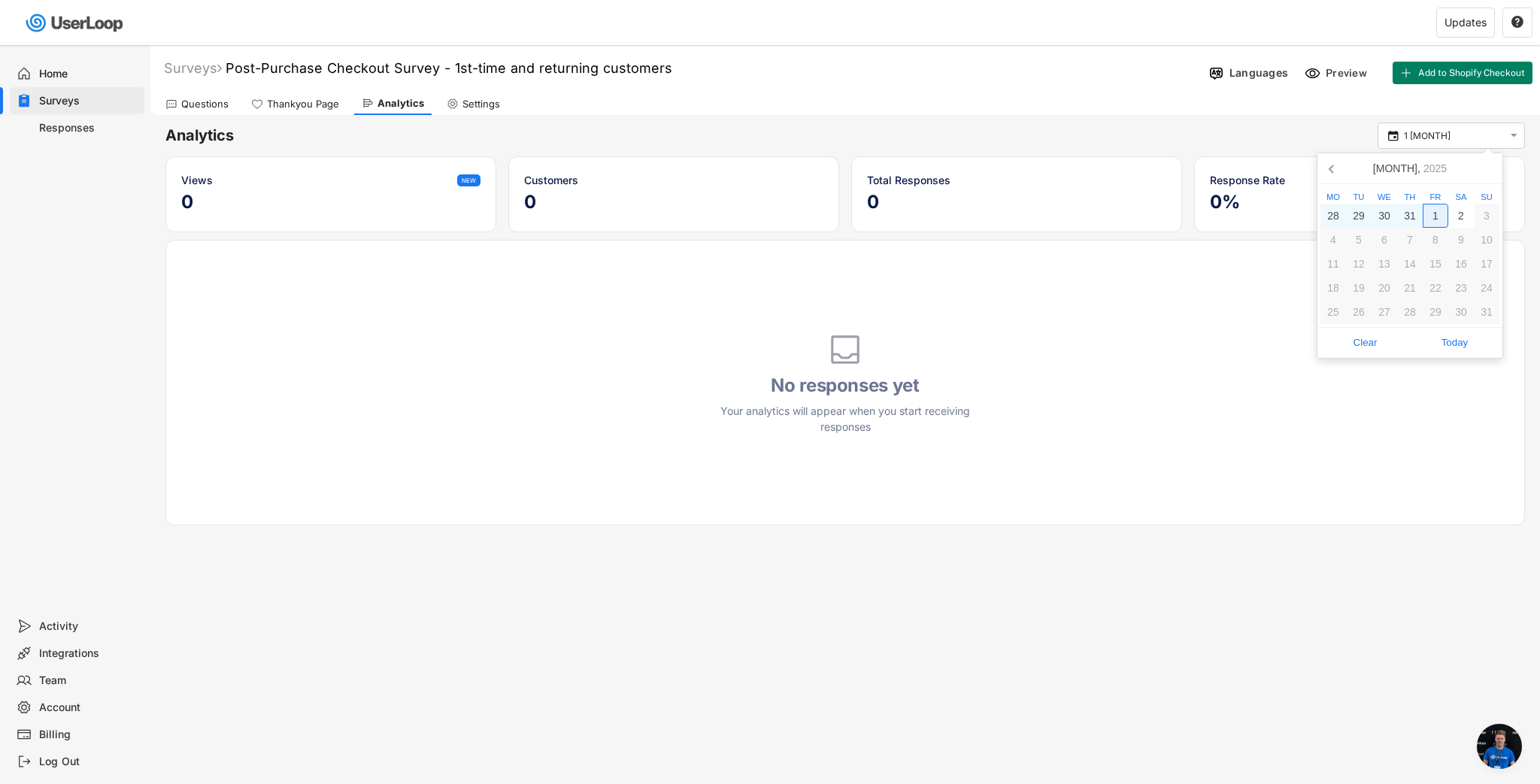 click on "1" at bounding box center [1435, 216] 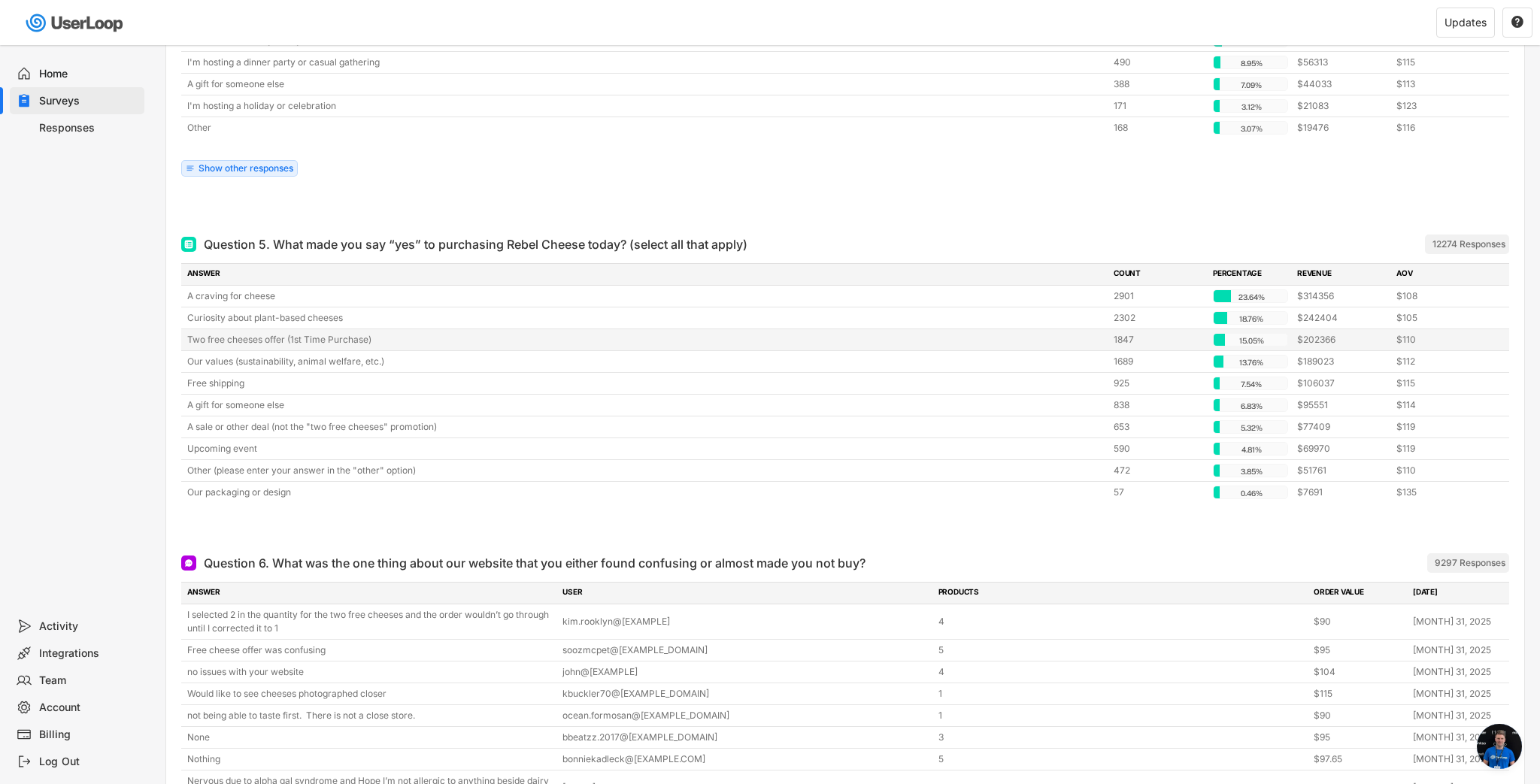 scroll, scrollTop: 3470, scrollLeft: 0, axis: vertical 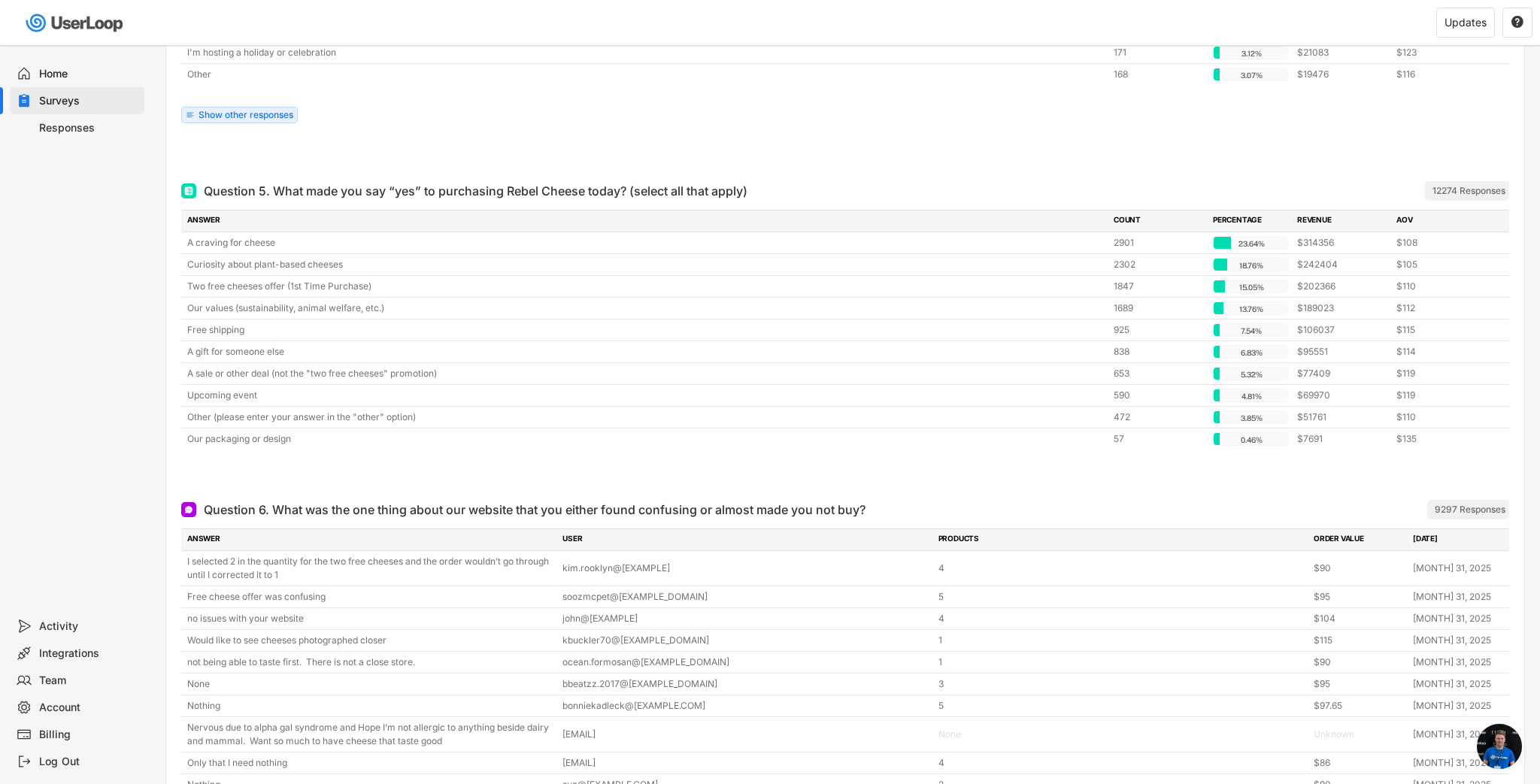 click on "Analyze customer responses" at bounding box center [260, 873] 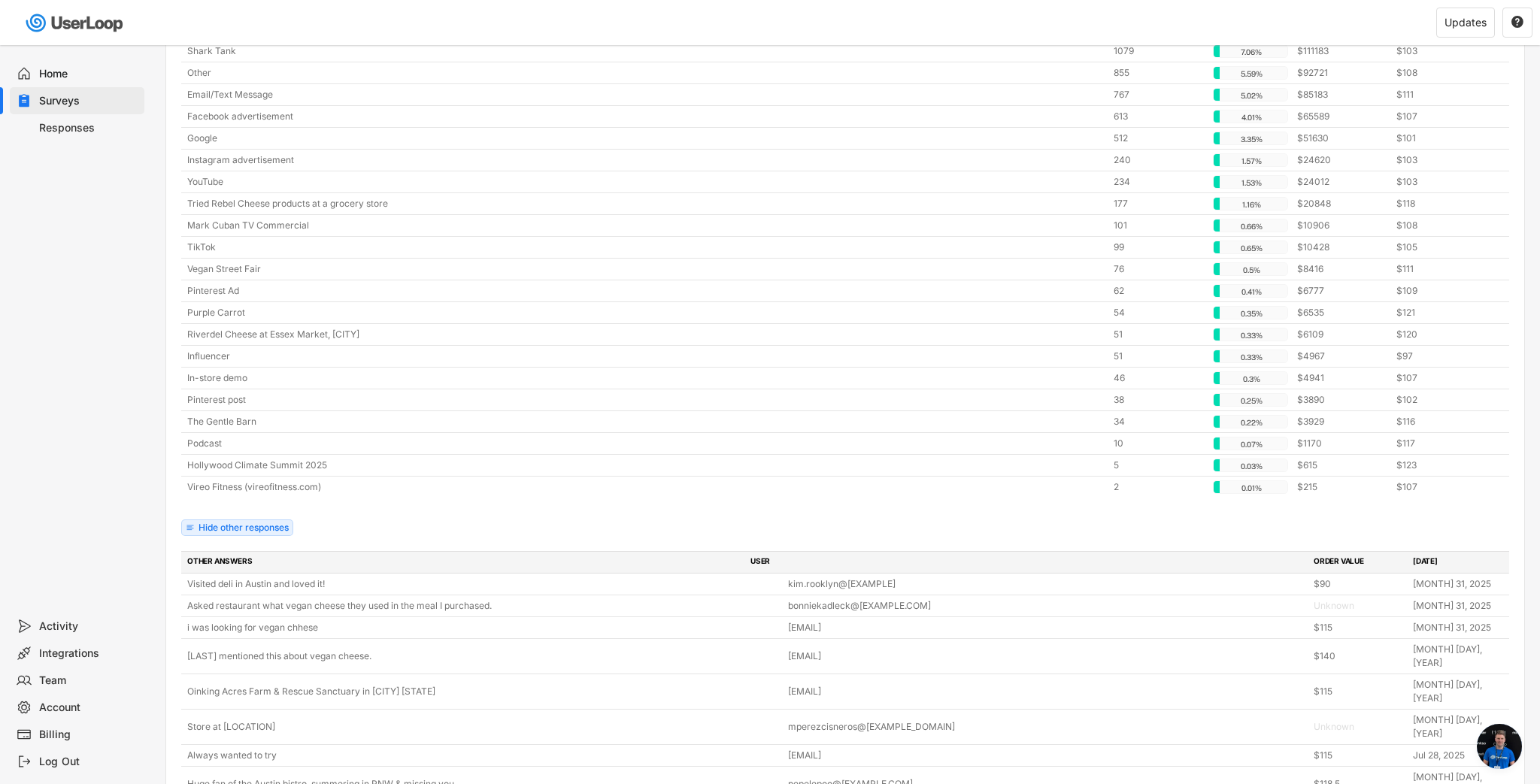 scroll, scrollTop: 0, scrollLeft: 0, axis: both 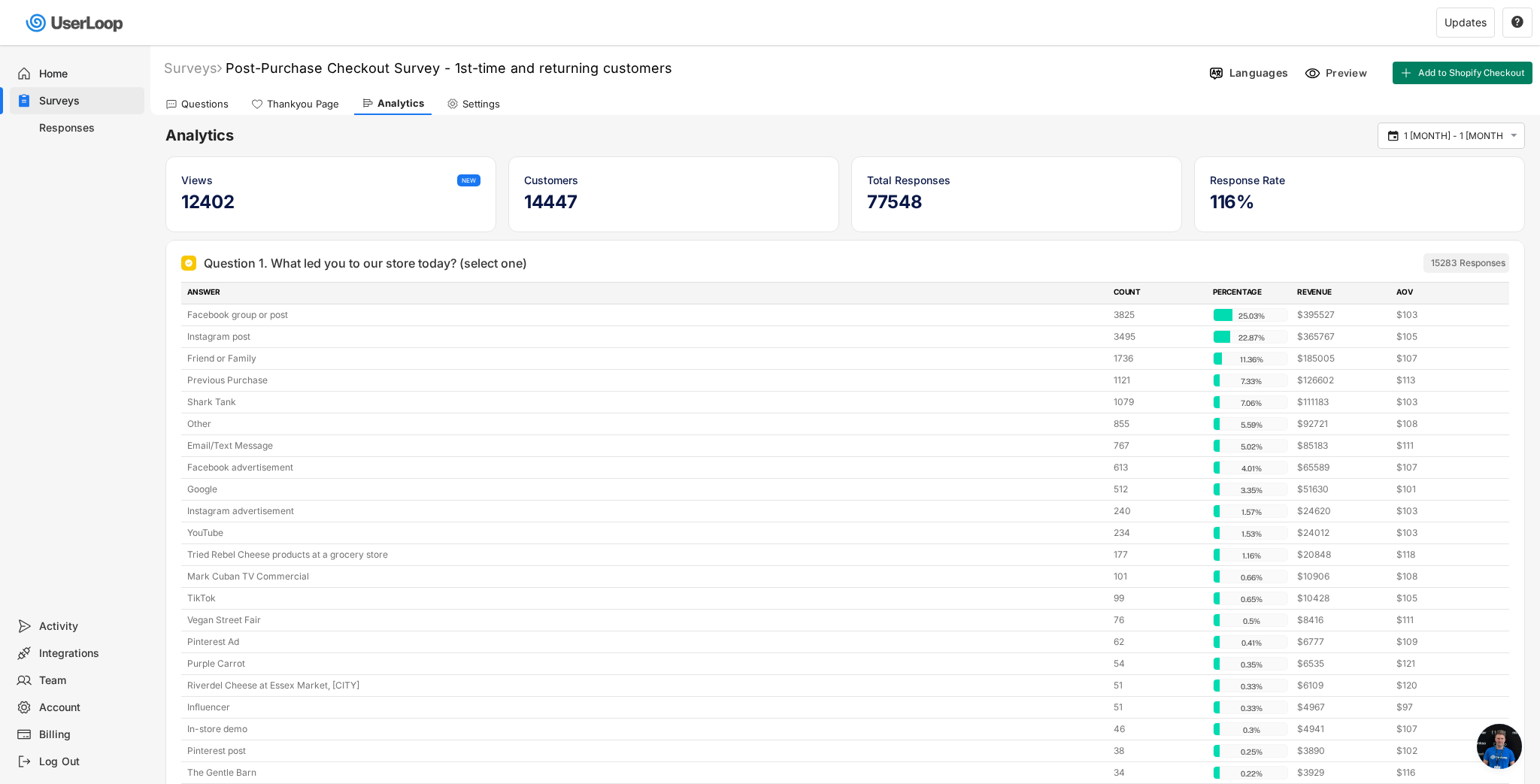 click on "Responses" at bounding box center (89, 128) 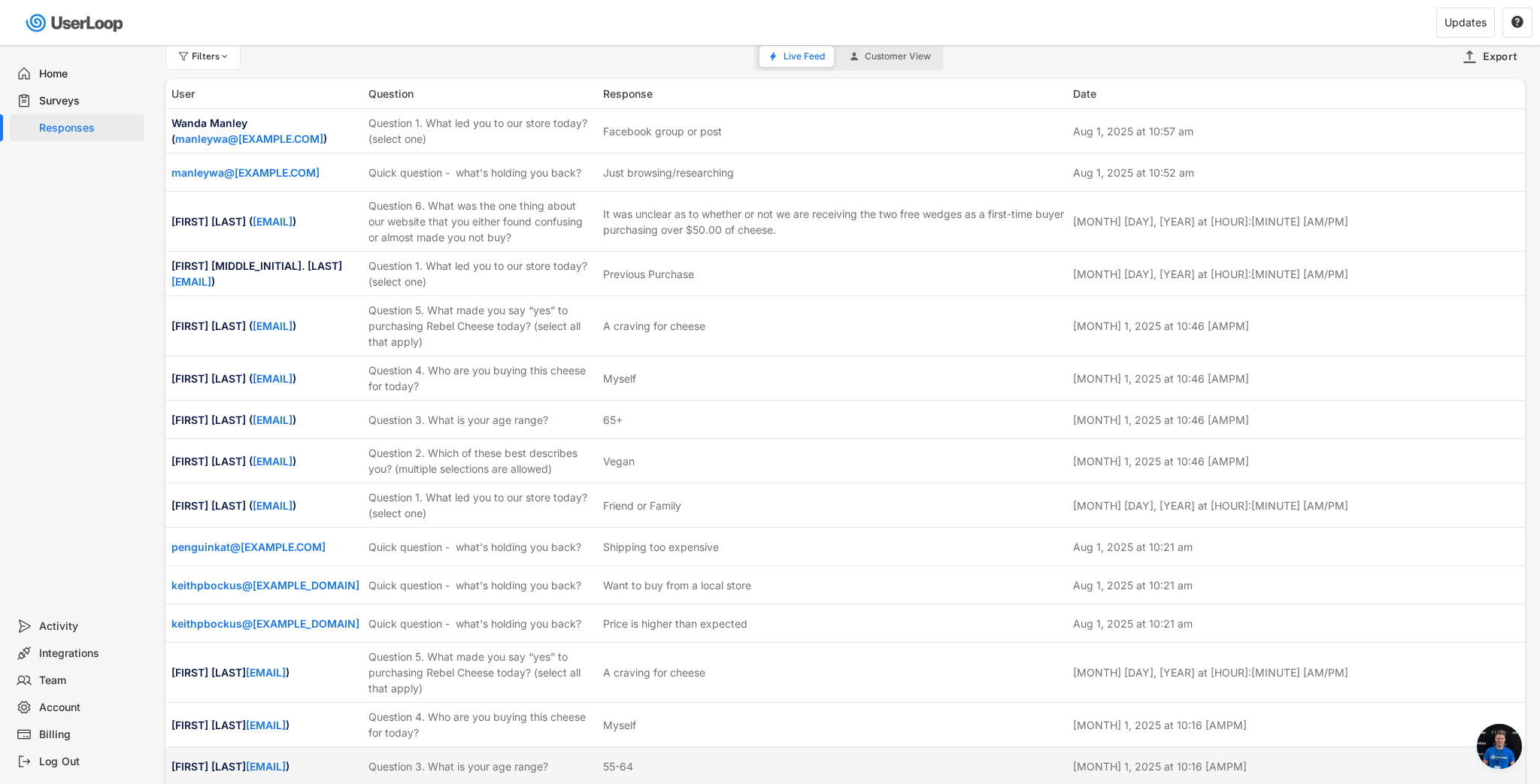 scroll, scrollTop: 0, scrollLeft: 0, axis: both 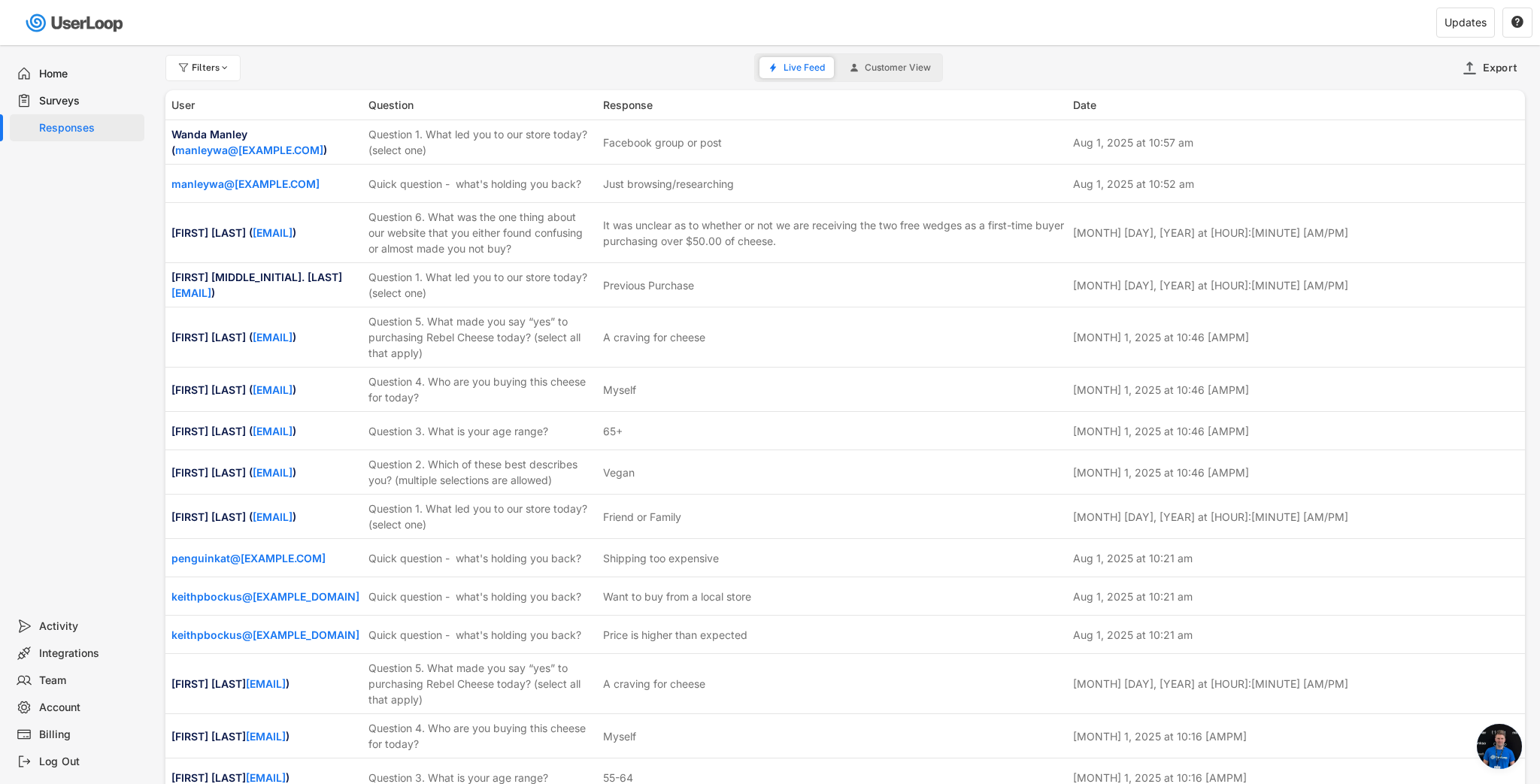 click on "Customer View" at bounding box center [898, 68] 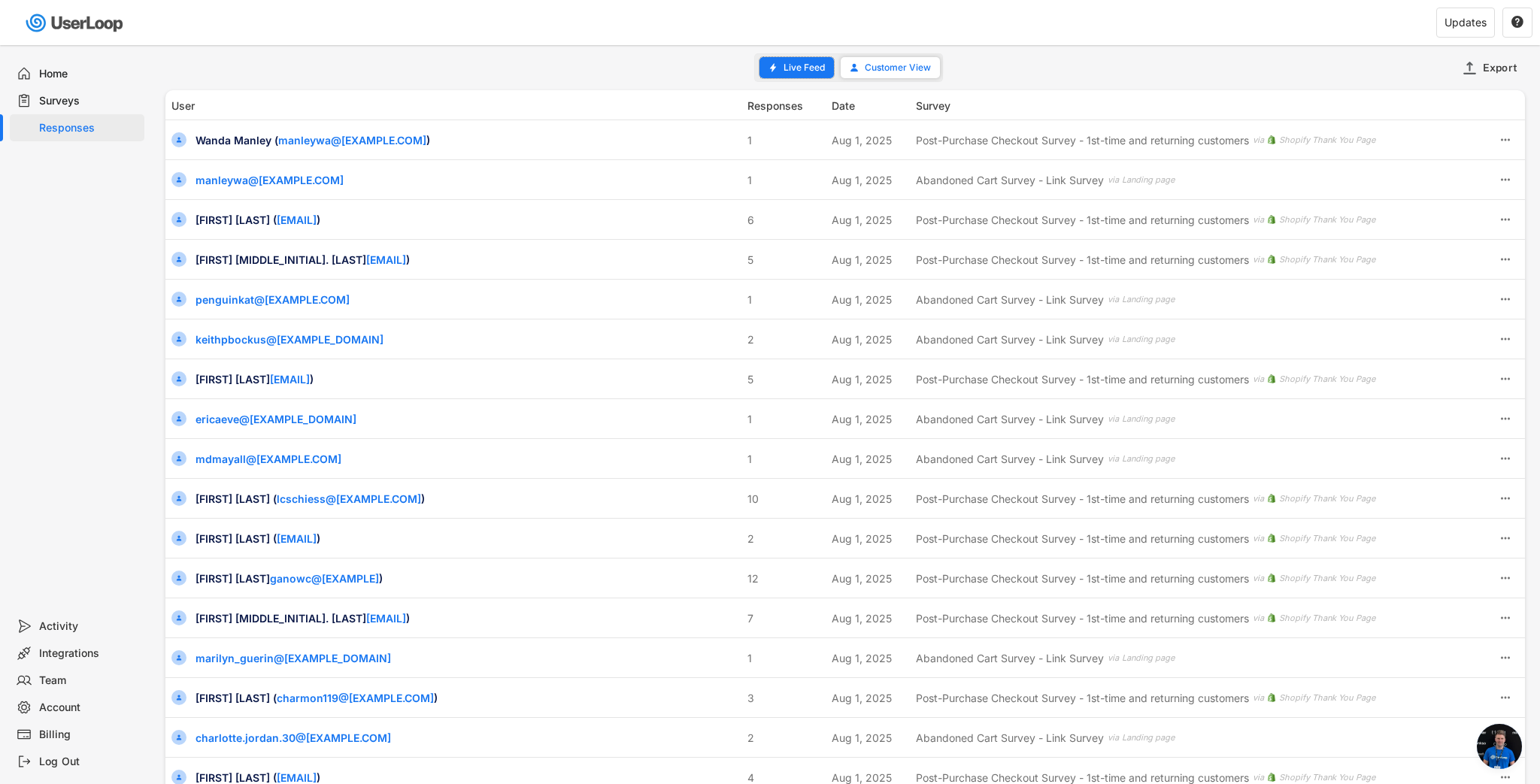 click on "Live Feed" at bounding box center [796, 68] 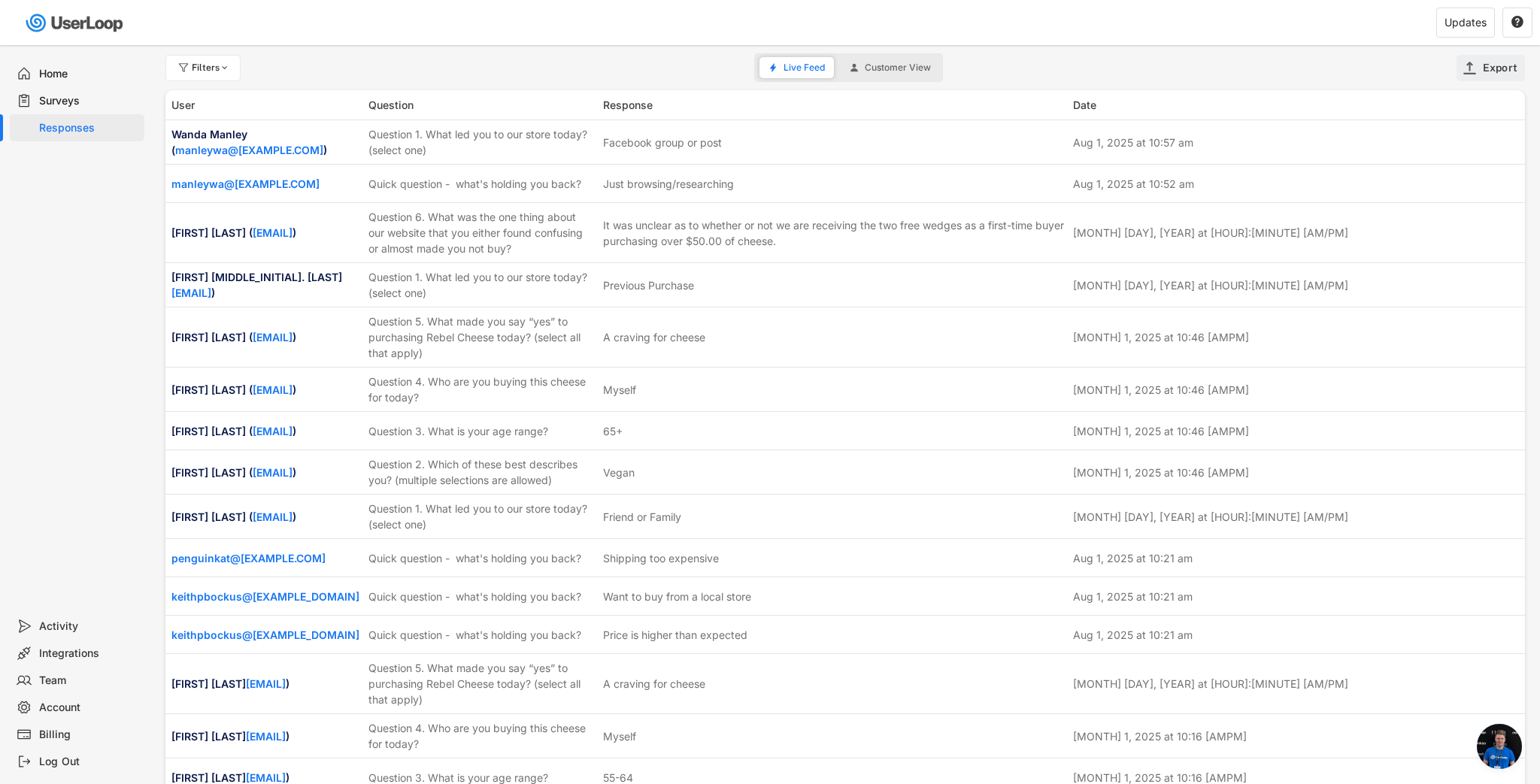 click on "Export" at bounding box center (1500, 68) 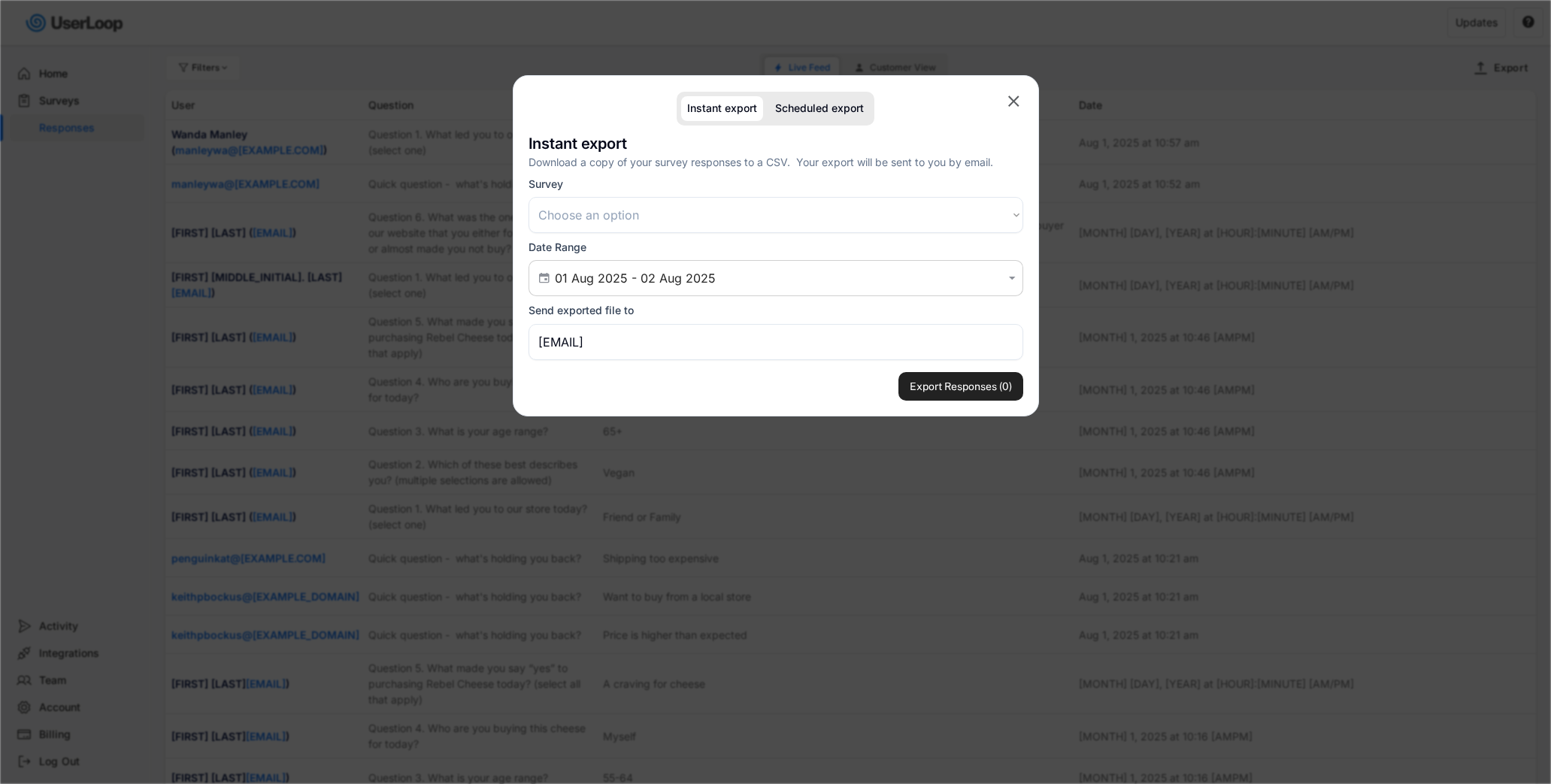 click on "Choose an option Customer Satisfaction Survey Post Purchase Checkout Survey Fairing Post-Purchase Previous Purchases - Email Survey (02/27/24) Current Recharge Customers - Cheese Club survey (03/12/24) Cancelled Recharge Customers Cheese Club survey (03/13/24) VegFest 2024 Checkout Survey Link Survey Post-Purchase Checkout Survey - 1st-time and returning customers Meet the Cheeses Survey Vegan Street Fair - Link Survey Wholesale Dry Ice Email Survey Link Survey VKX Link Survey Guess the Cheese Survey Email Survey Birthday Submission Survey Post-purchase survey v2 Mozzarella Interest survey Post purchase survey (*Link - website survey was glitching 5/16/2025) Link Survey Link Survey Link Survey Mother's Day Cheese Box Survey Mother's Day Deluxe Box Survey Post-purchase Flow email survey Post-Purchase Checkout Survey - returning customers Abandoned Cart Survey - Email Abandoned Cart Survey - Link Survey" at bounding box center (776, 215) 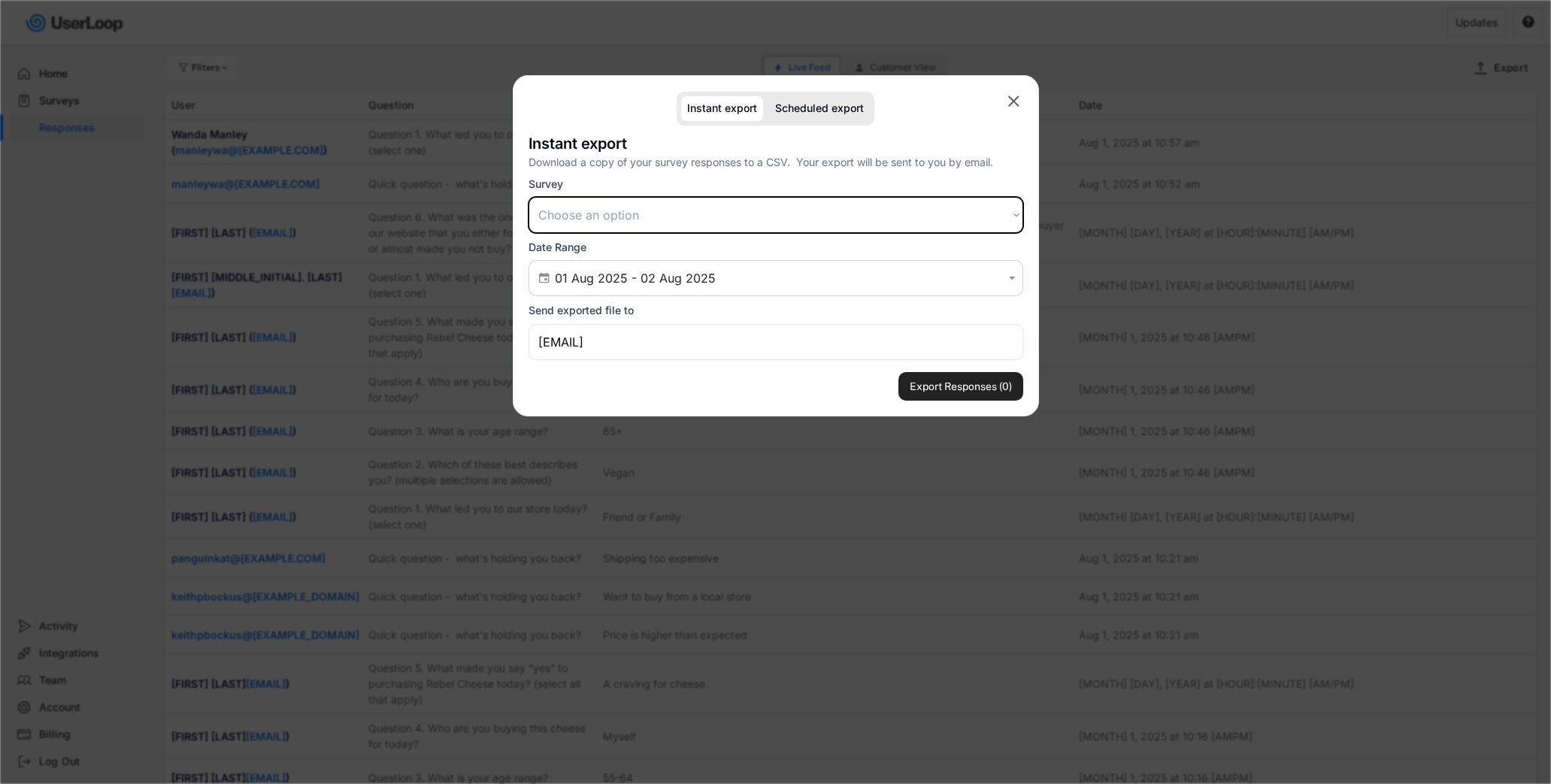 select on ""1348695171700984260__LOOKUP__1713313409567x572171862504374300"" 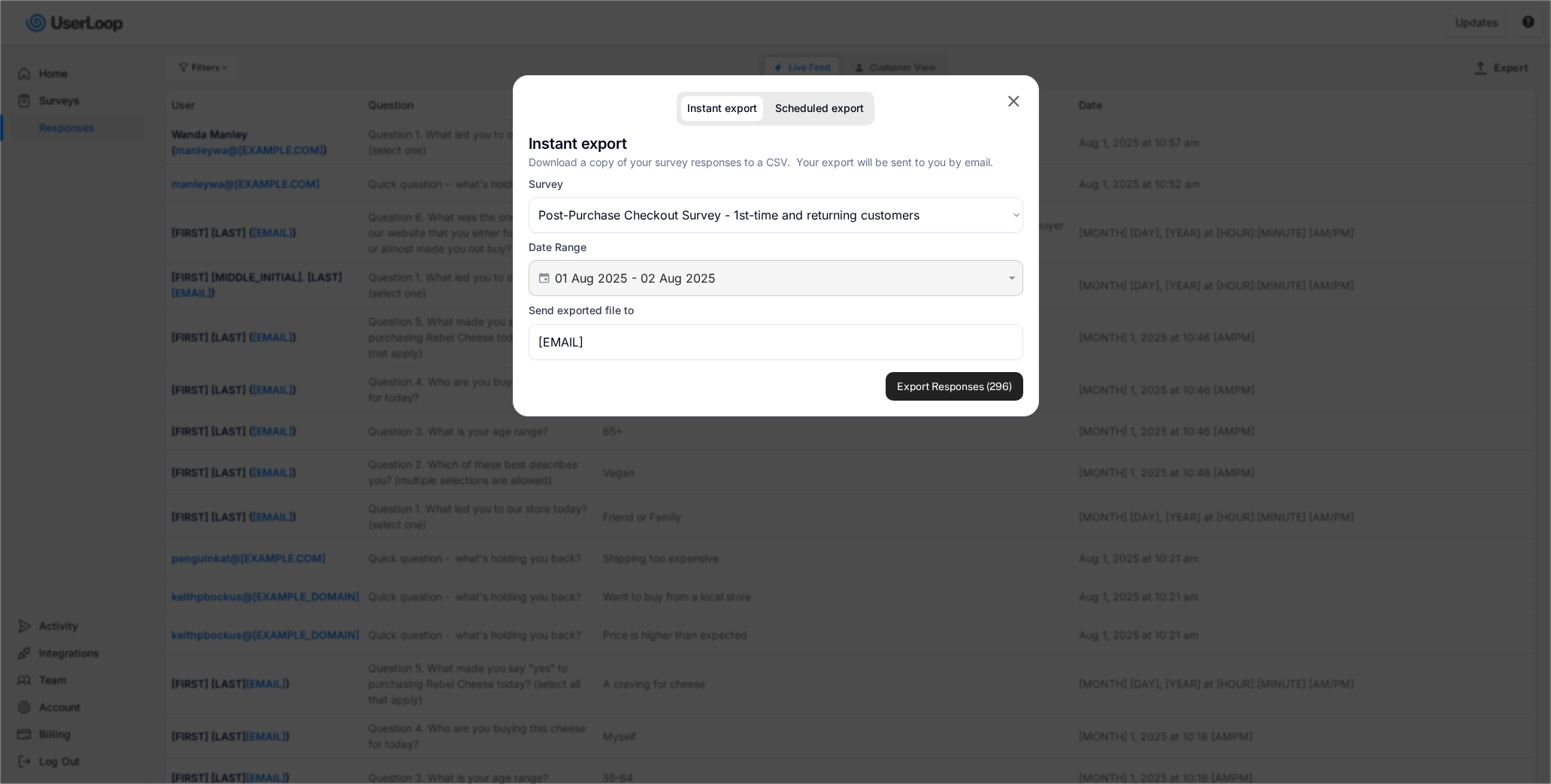 click on "01 Aug 2025 - 02 Aug 2025" at bounding box center (778, 278) 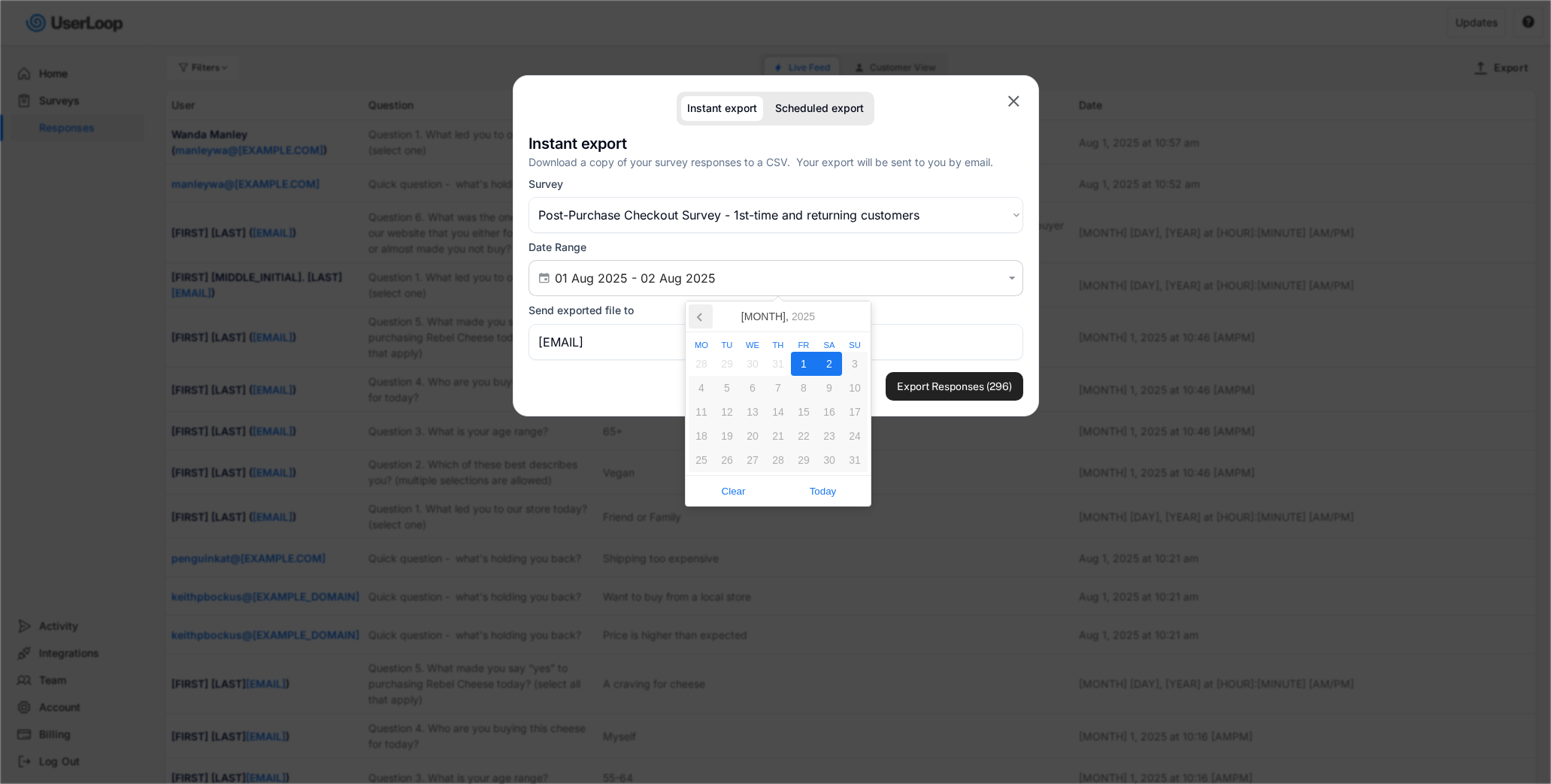 click 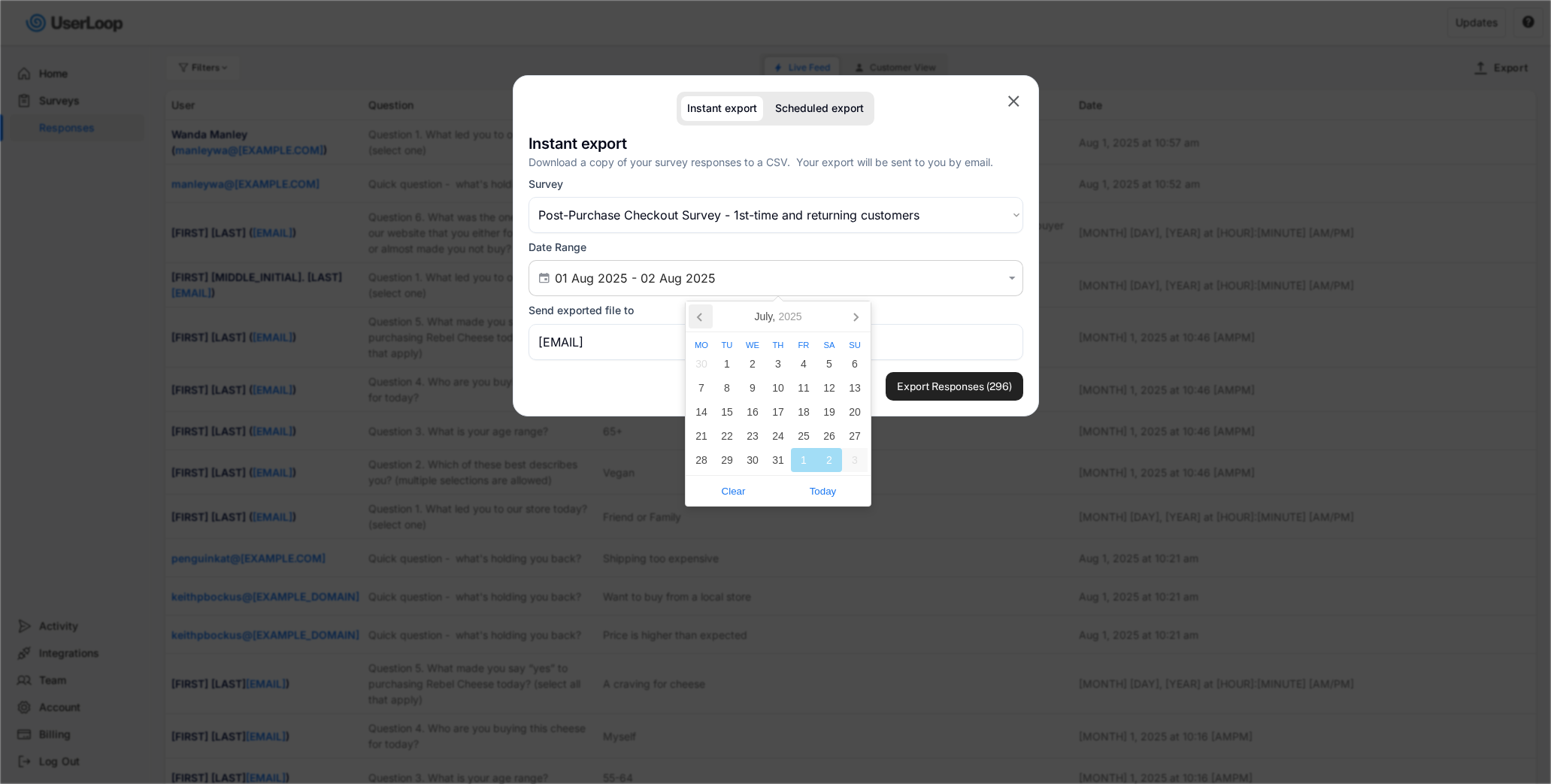 click 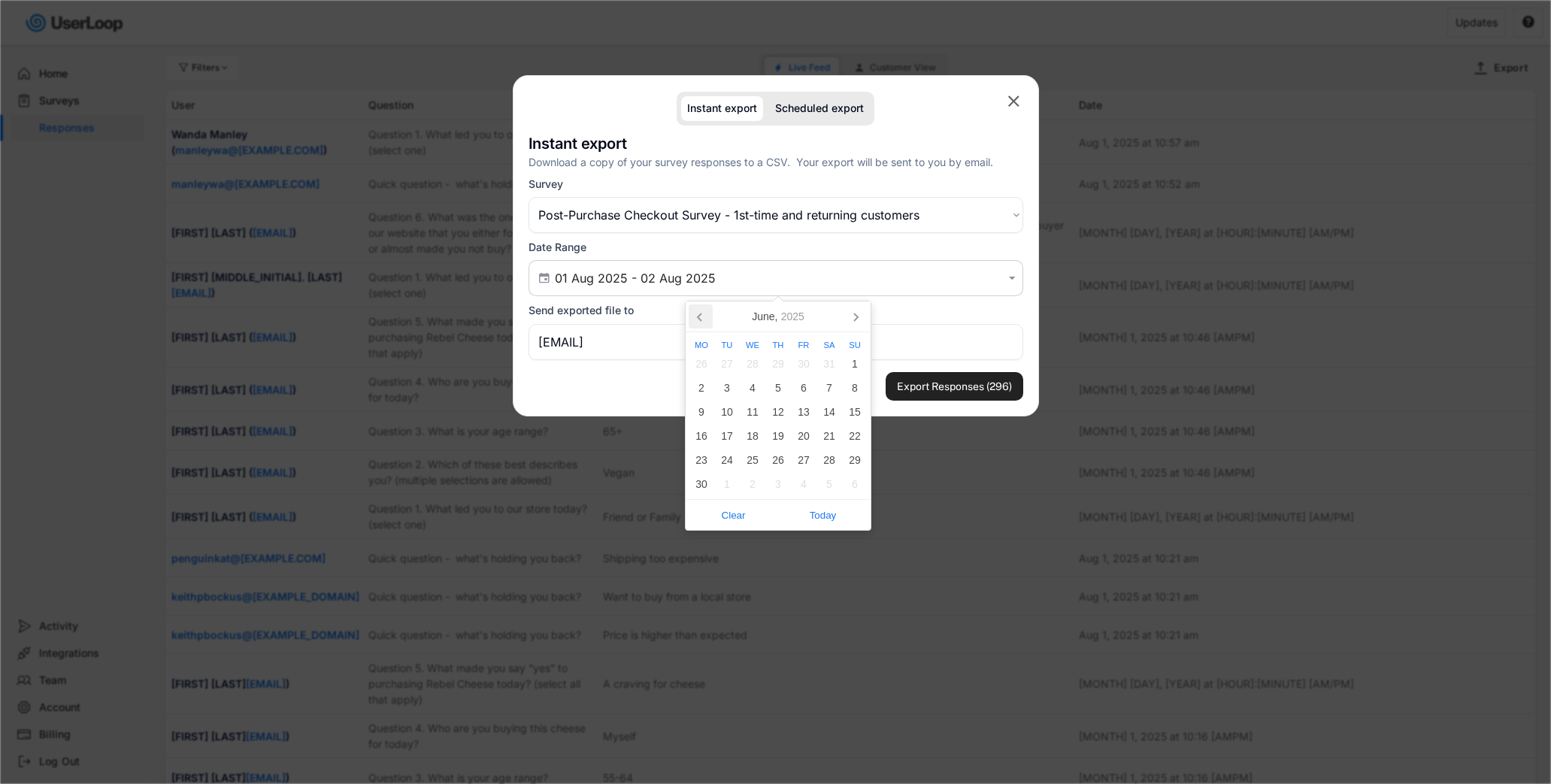 click 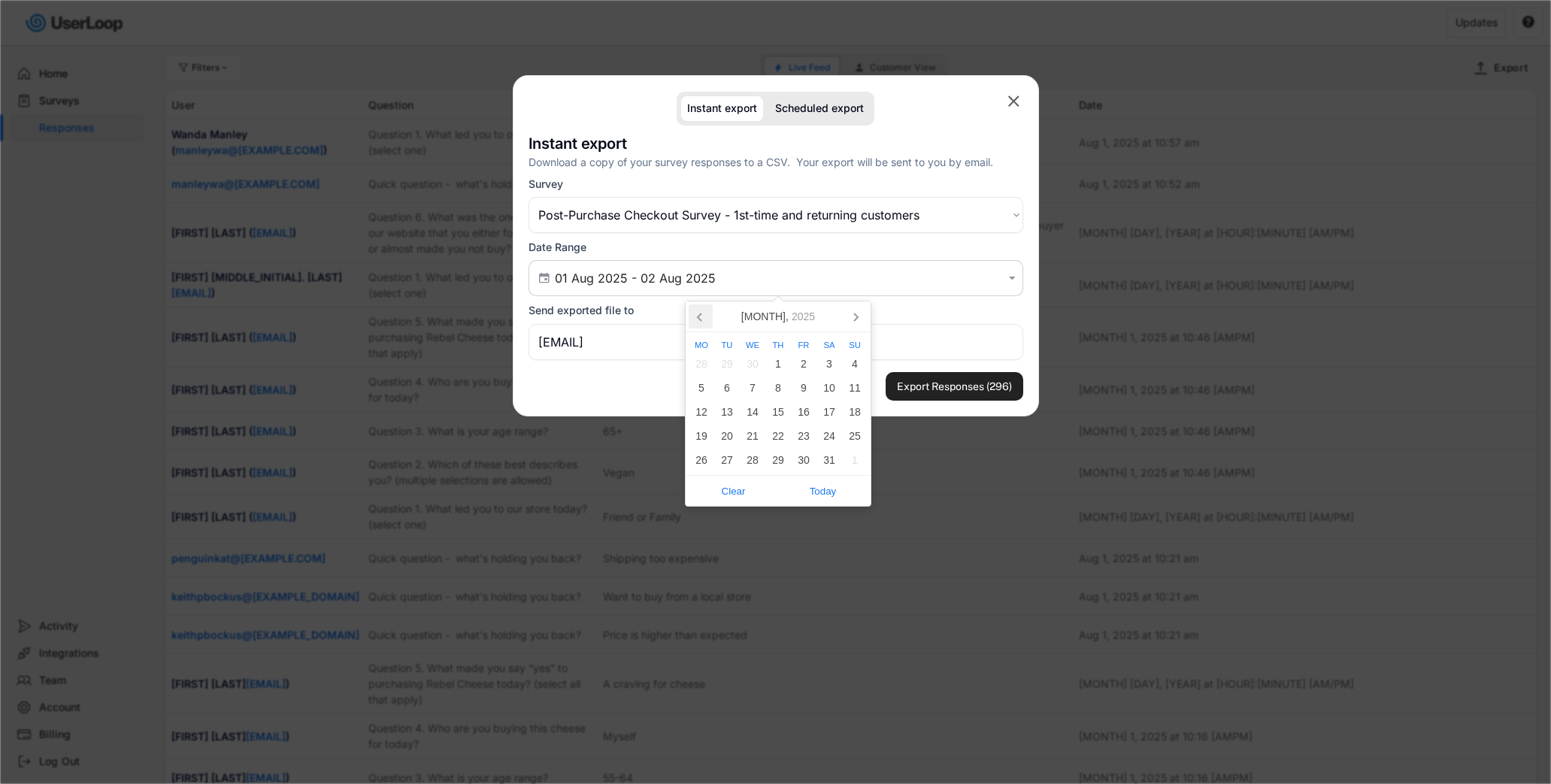 click 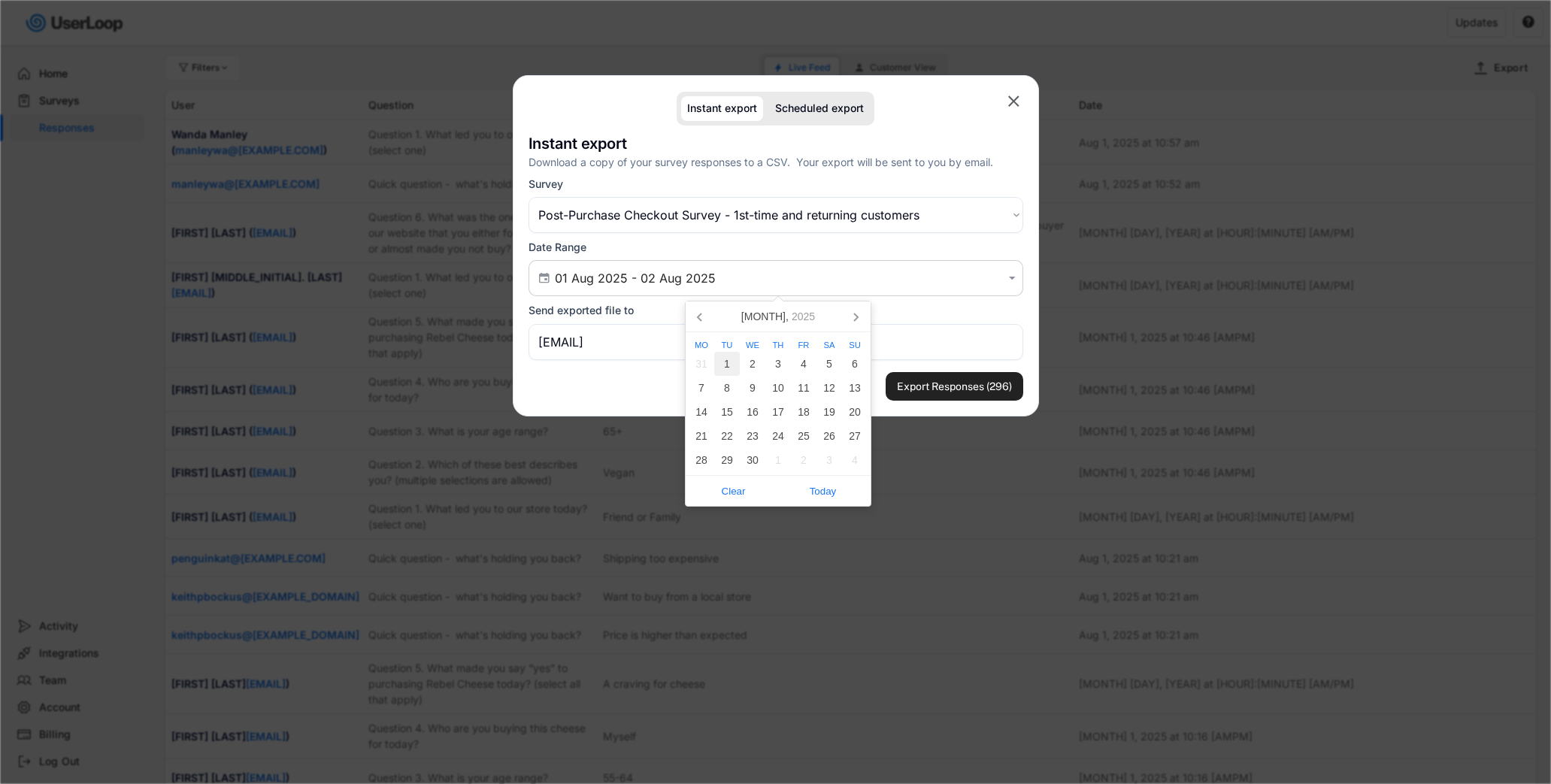 click on "1" at bounding box center [727, 364] 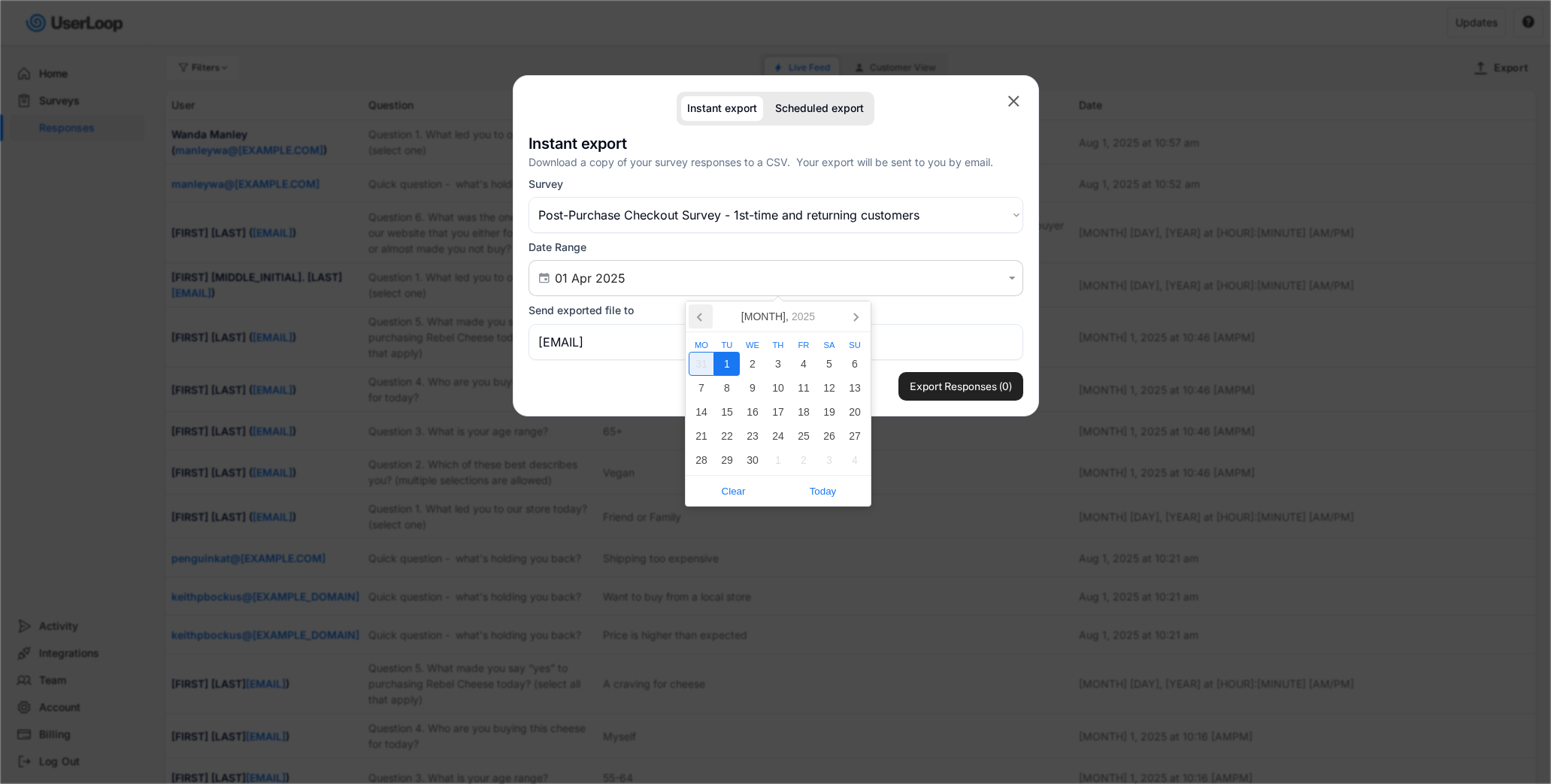 click 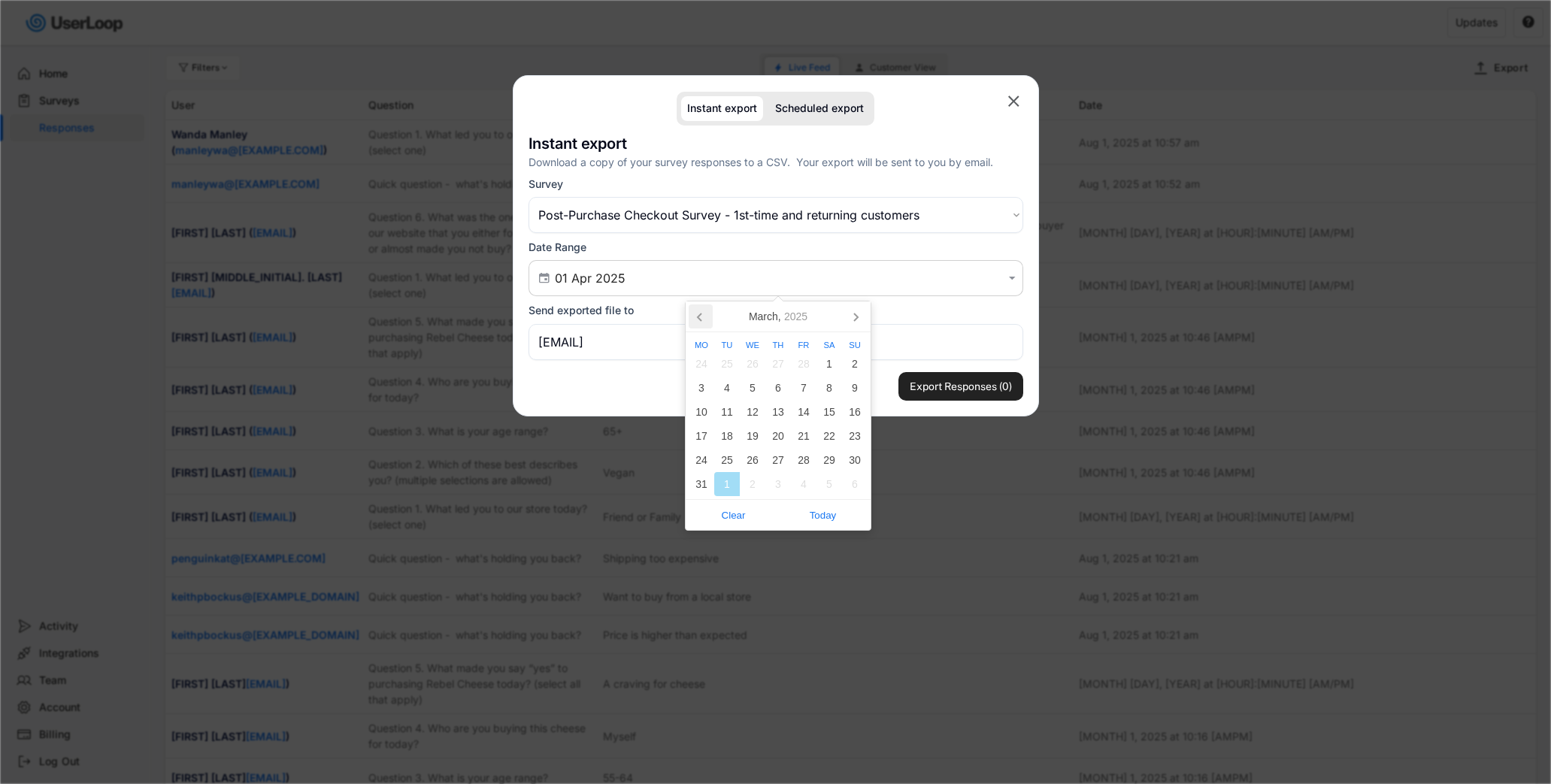 click 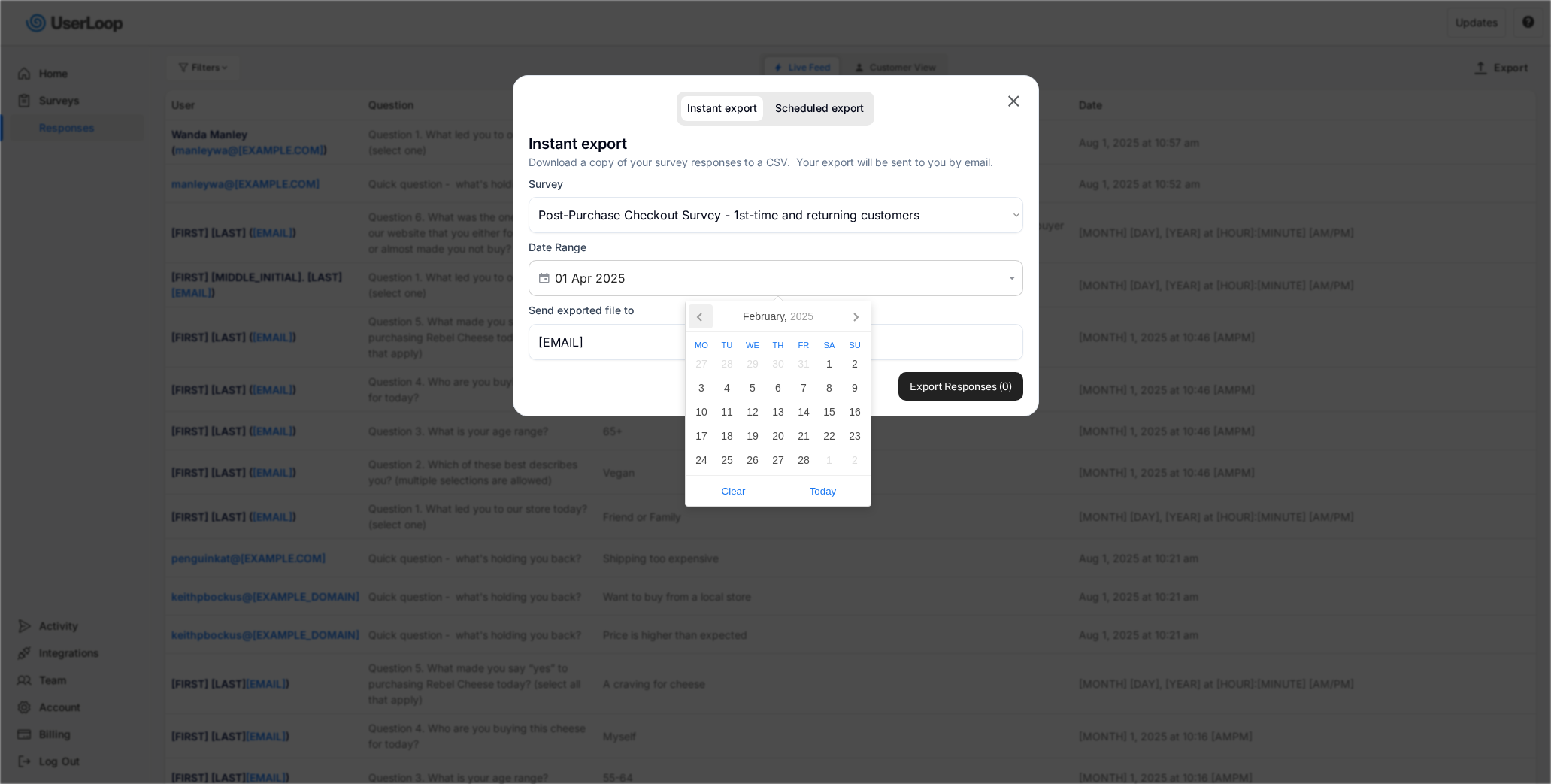 click 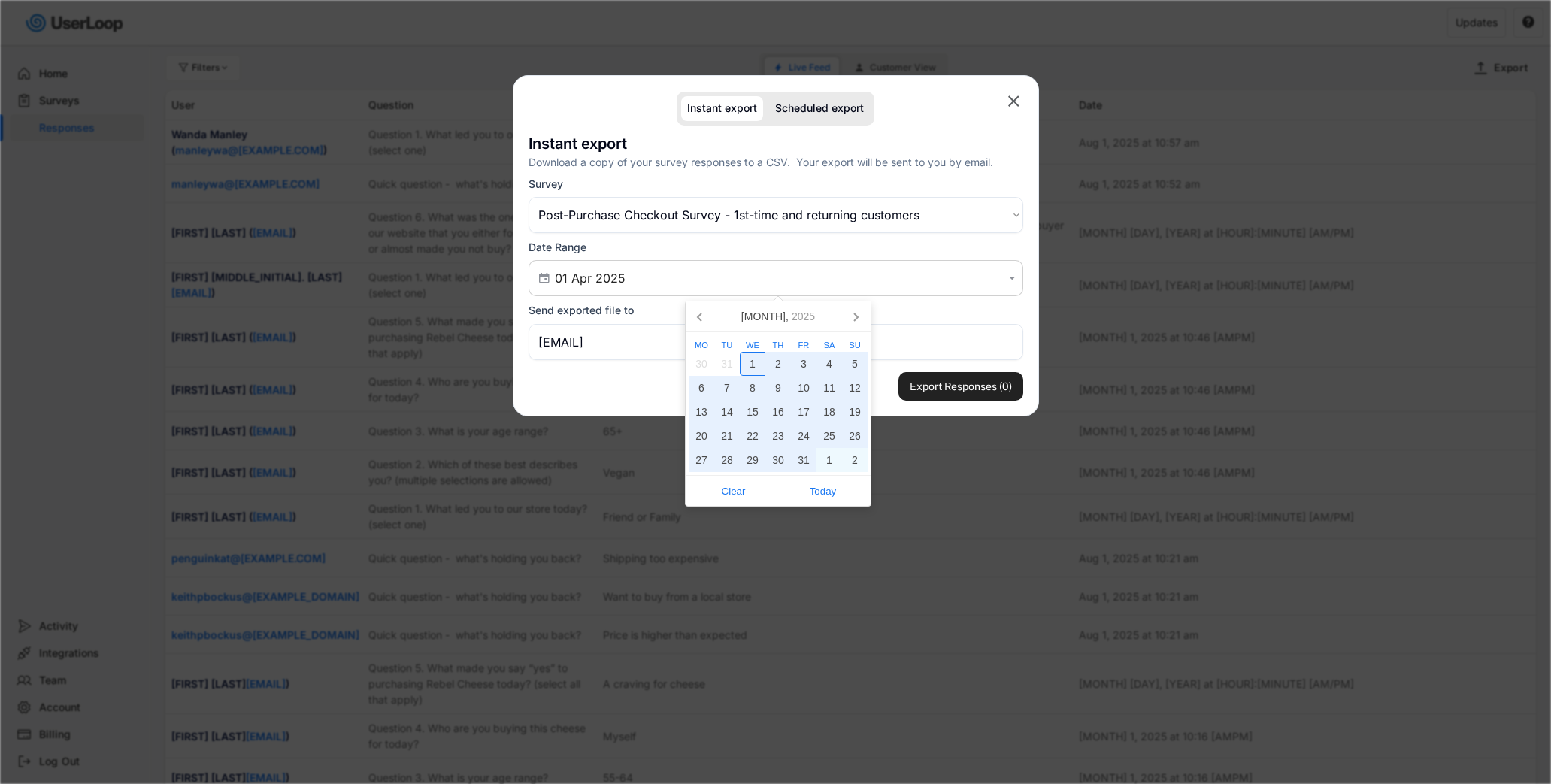 click on "1" at bounding box center (753, 364) 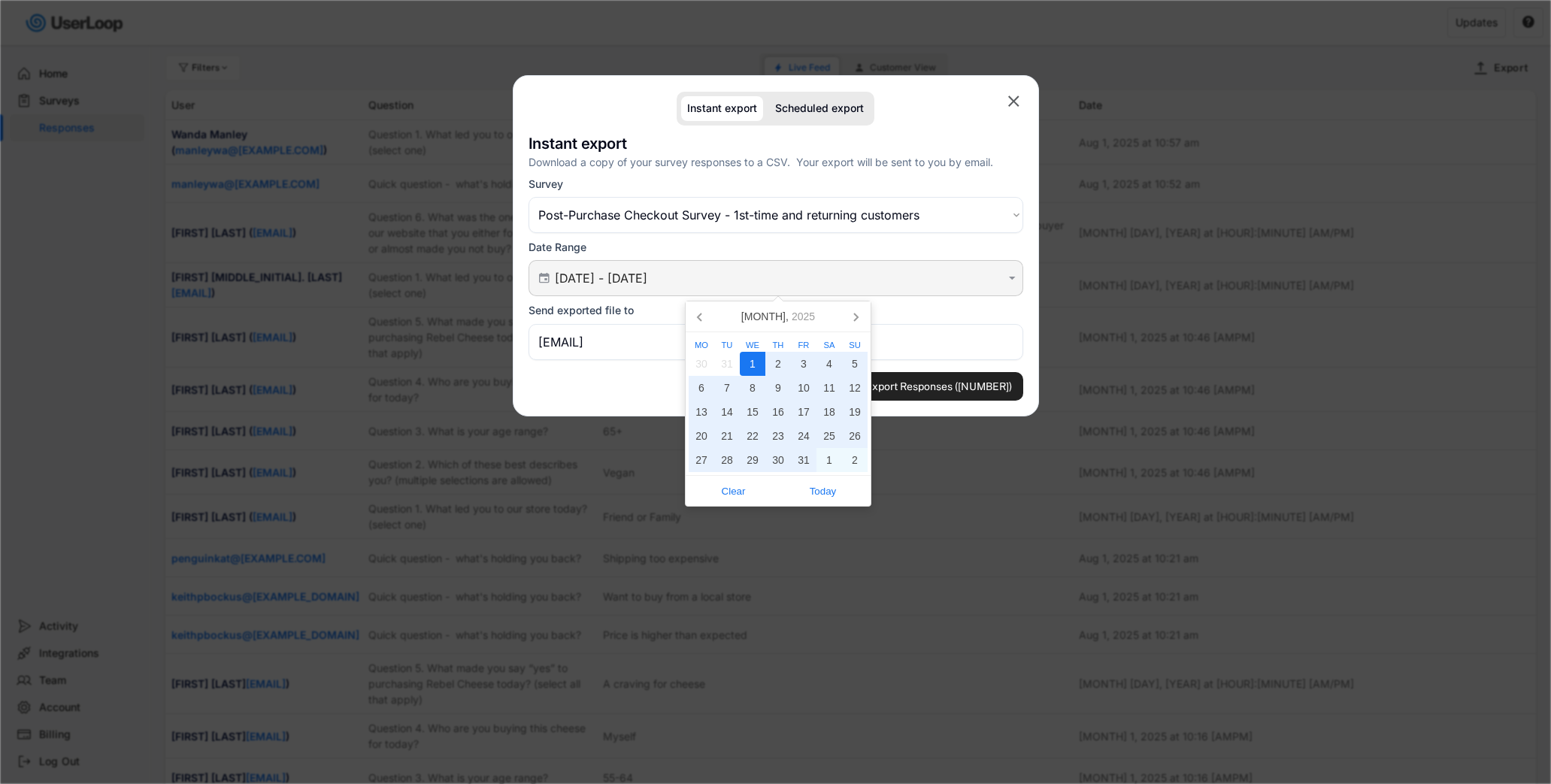 click on "[DATE] - [DATE]" at bounding box center [778, 278] 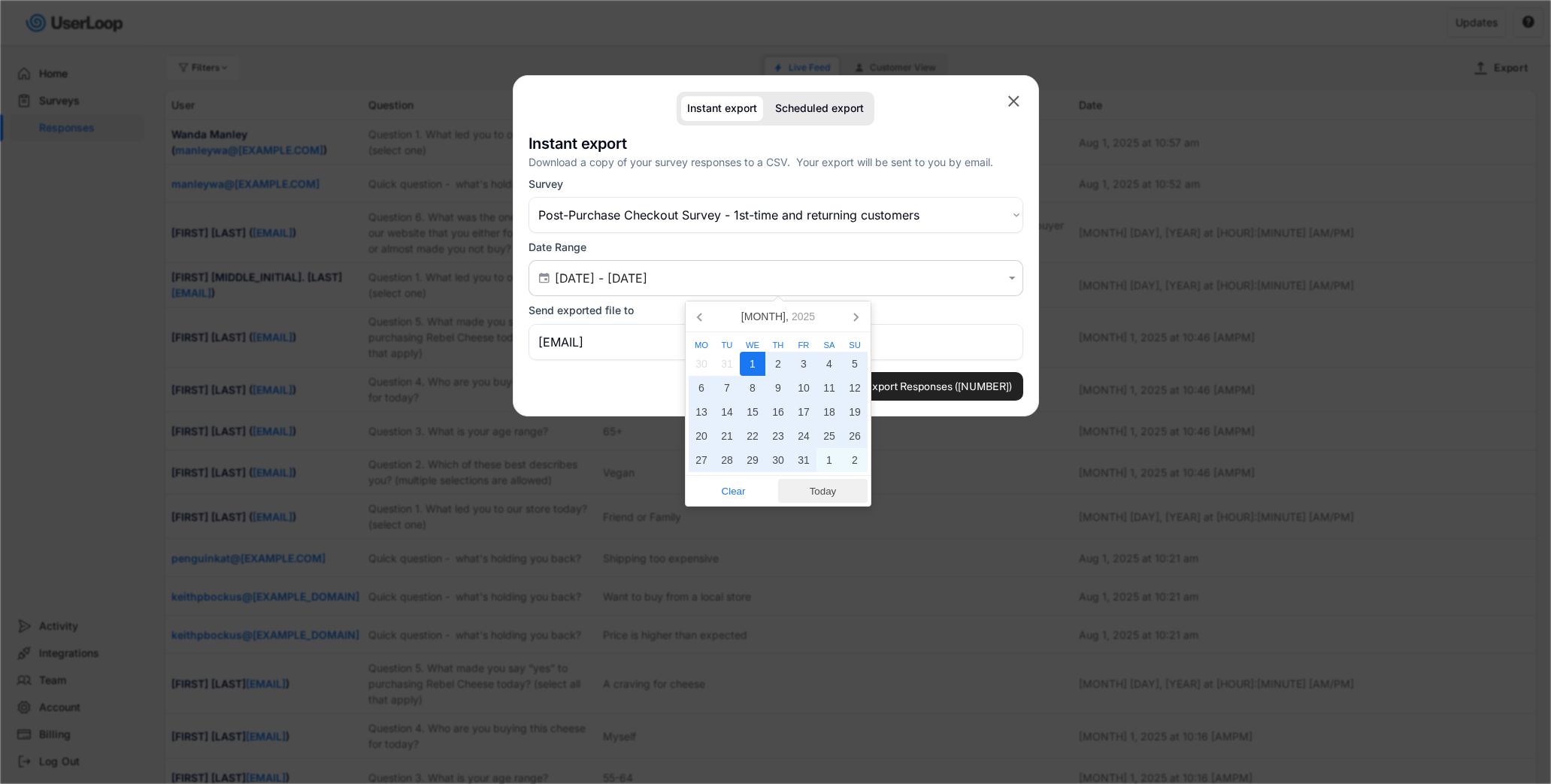 click on "Today" at bounding box center [822, 491] 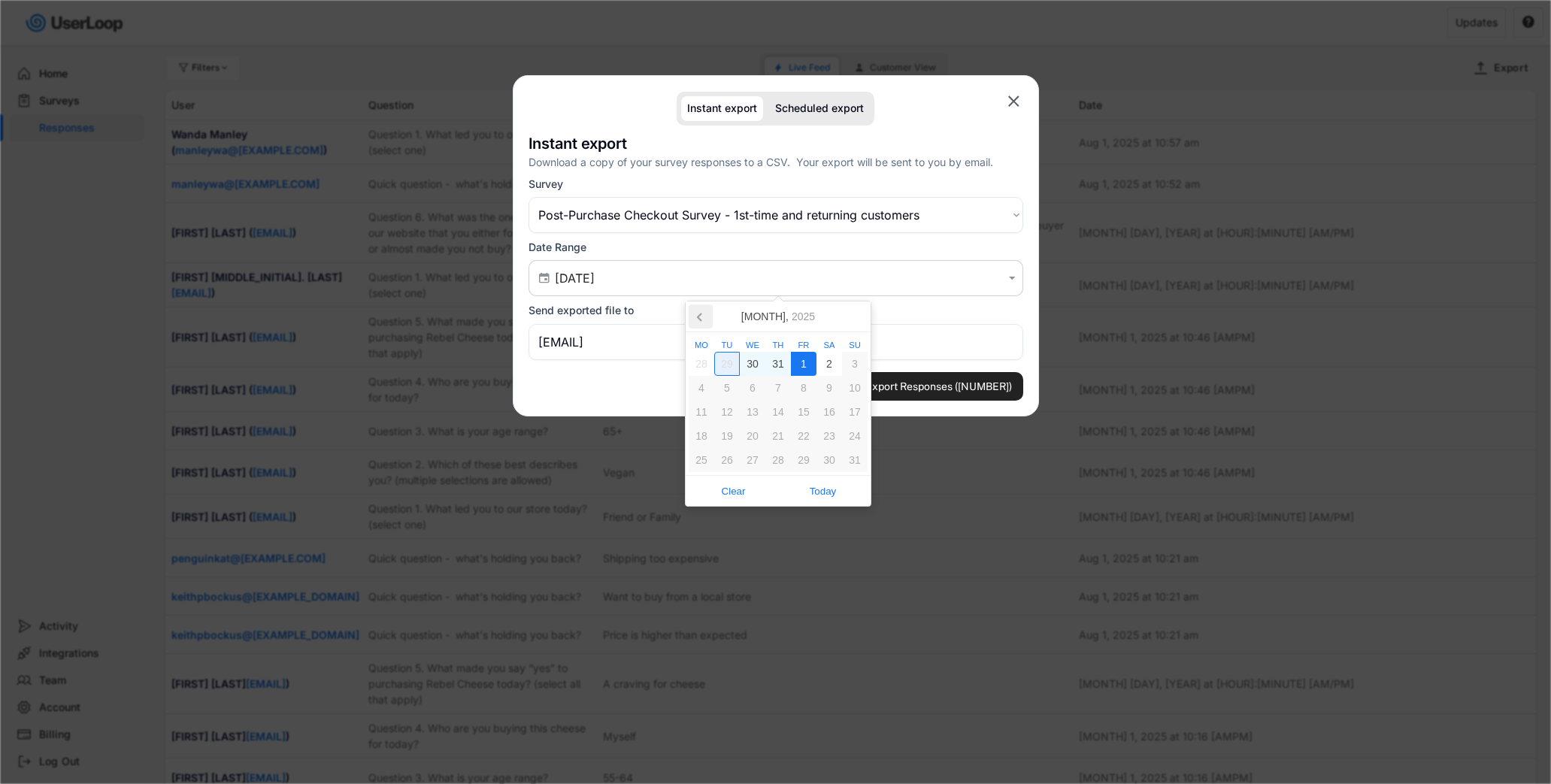 click 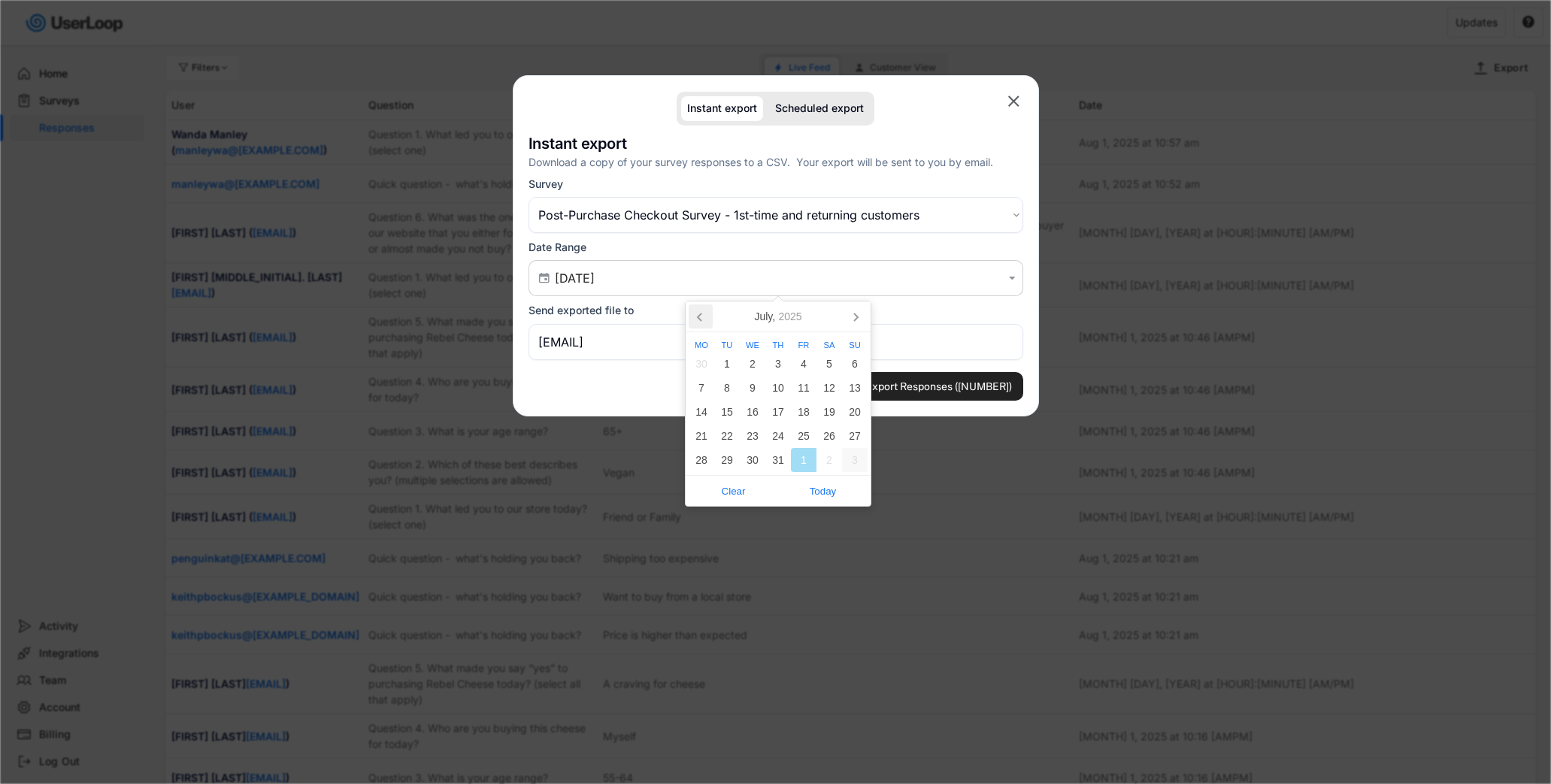 click 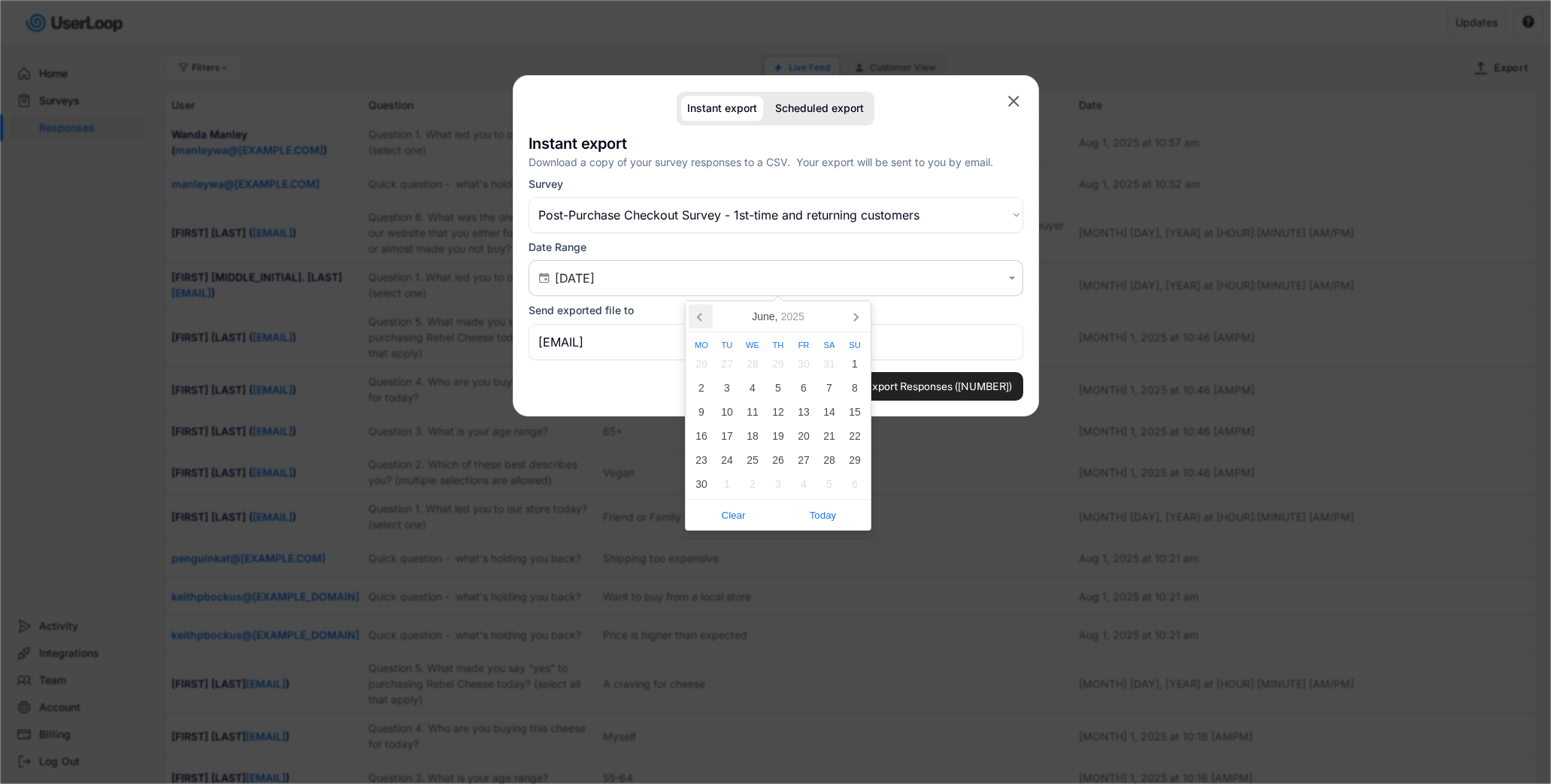 click 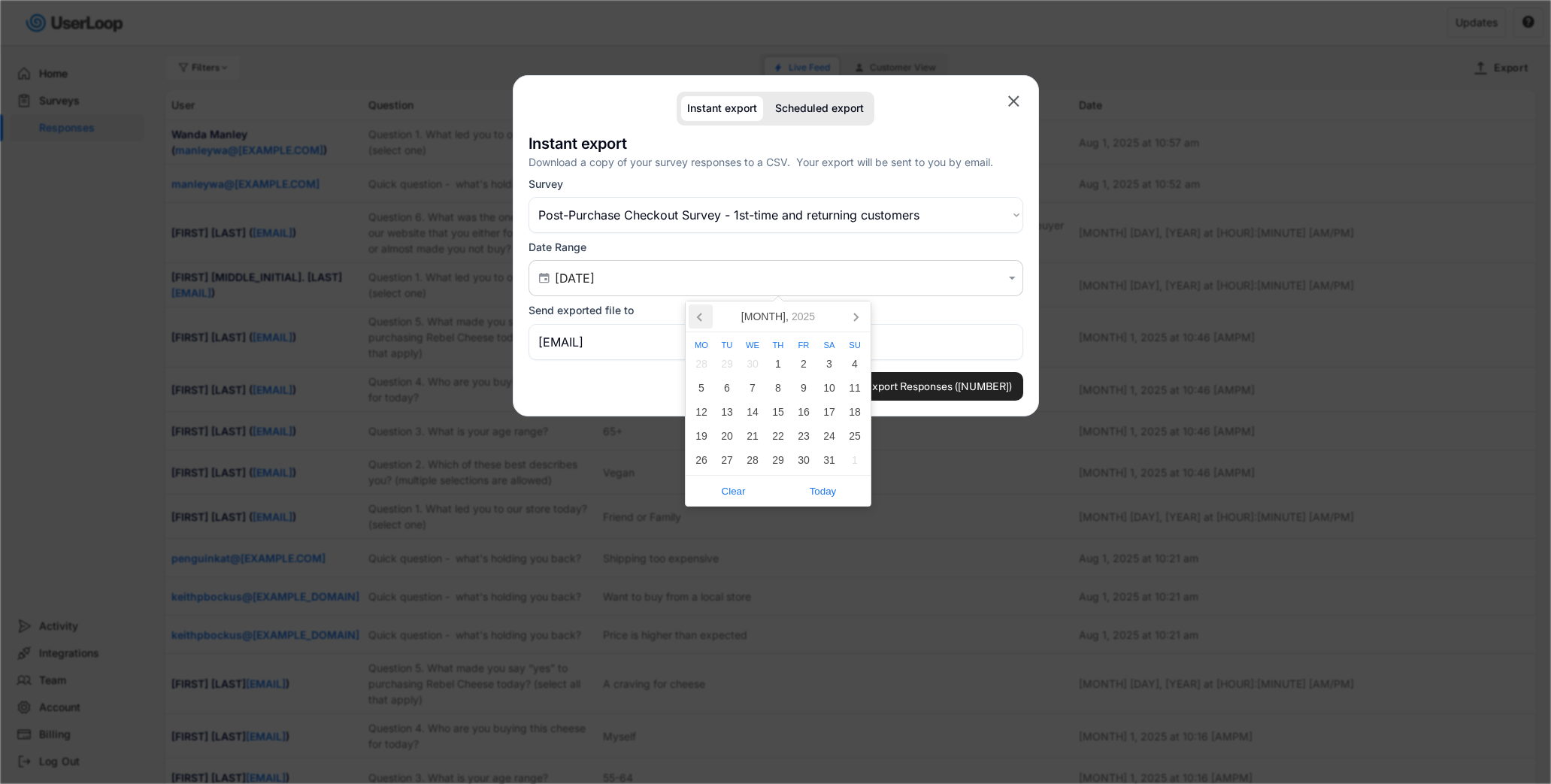 click 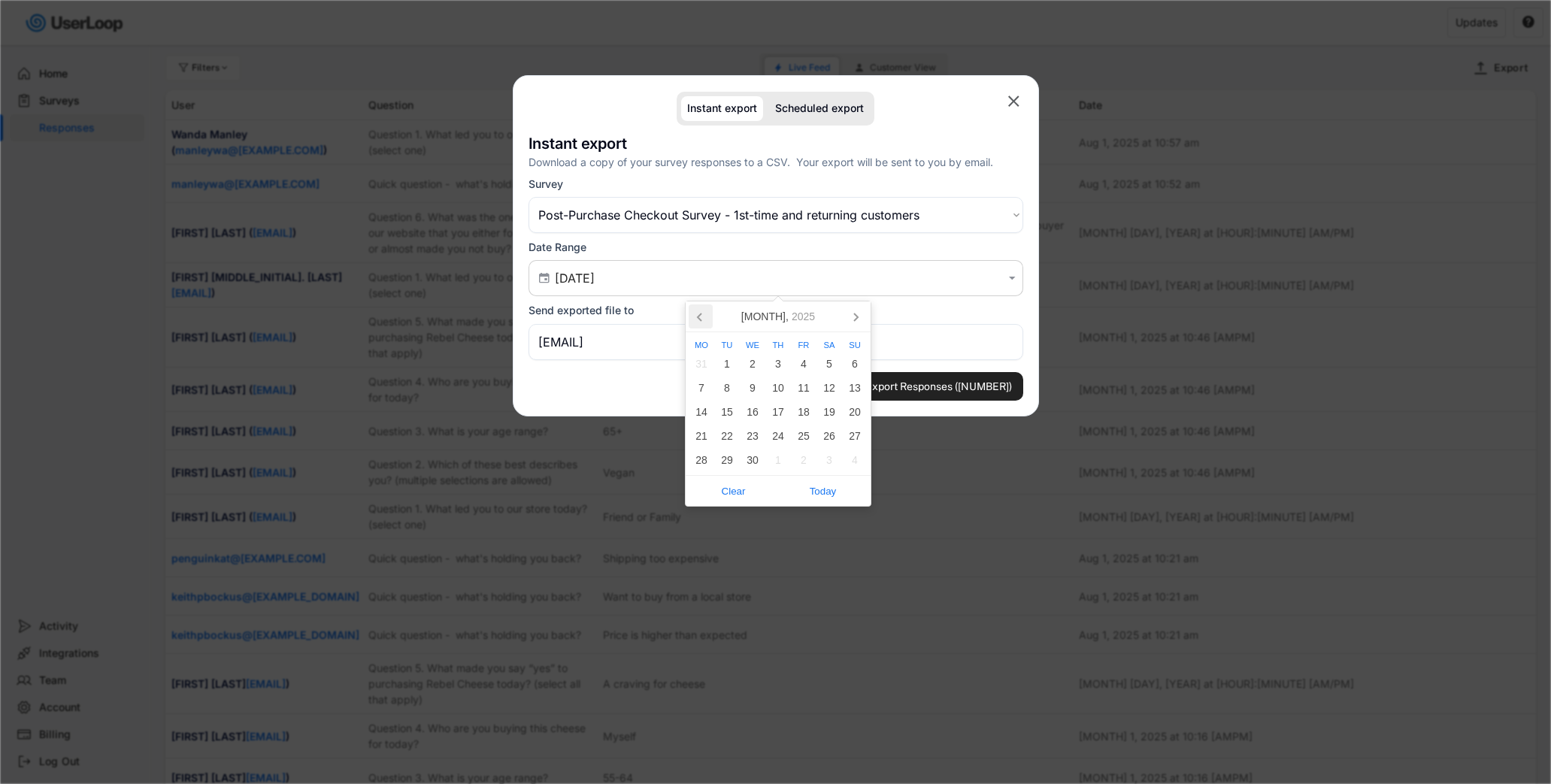 click 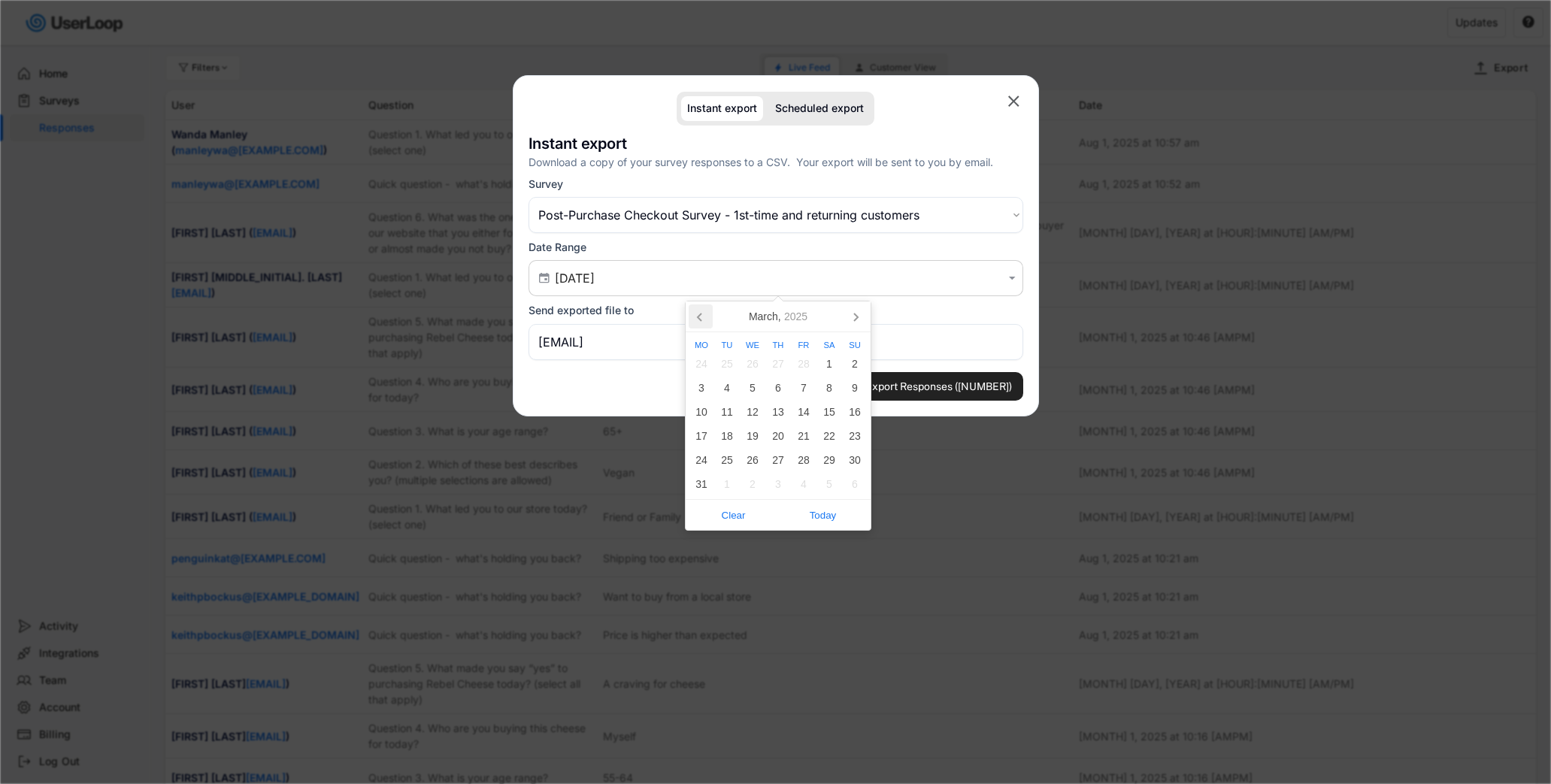 click 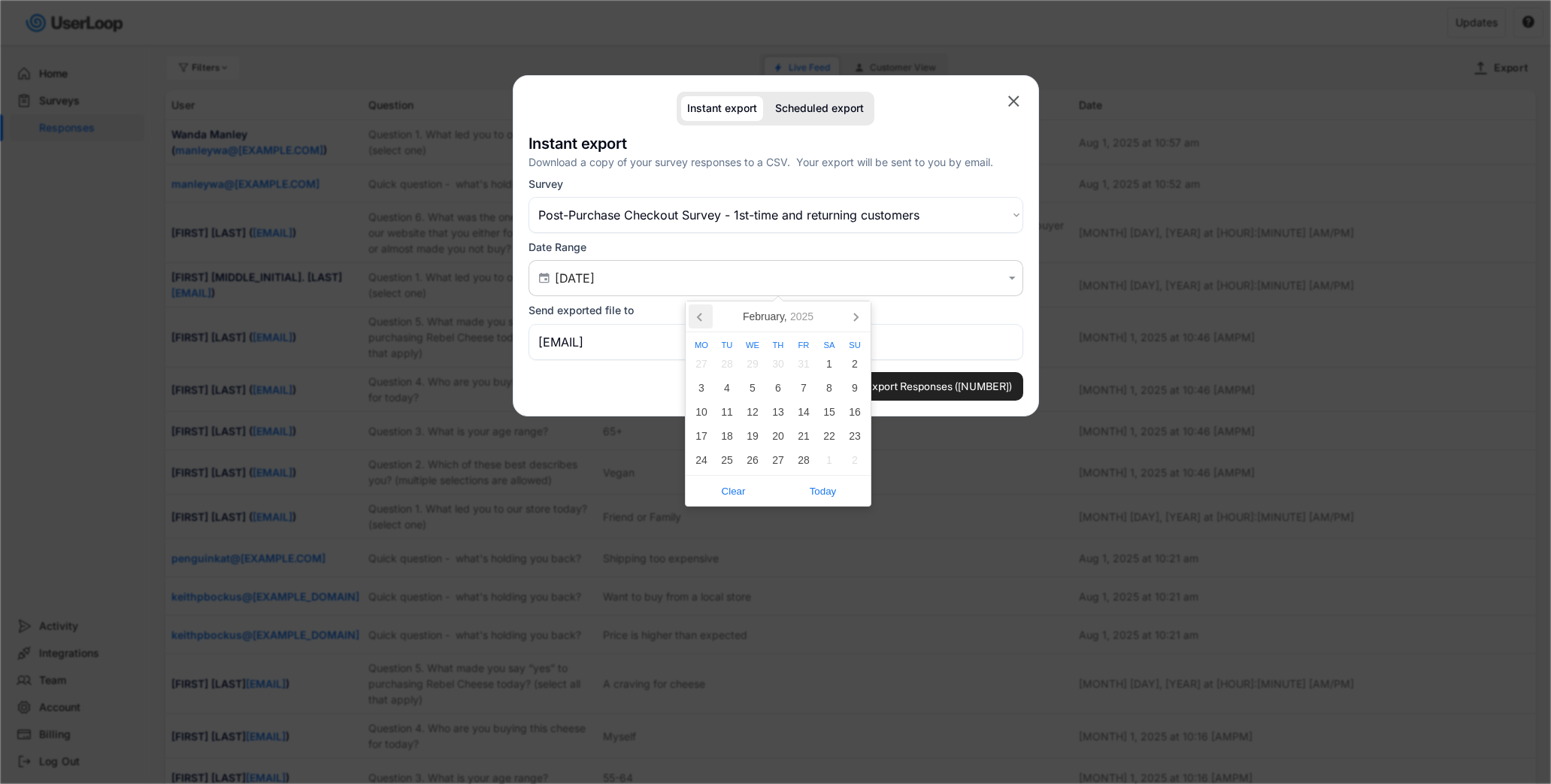 click 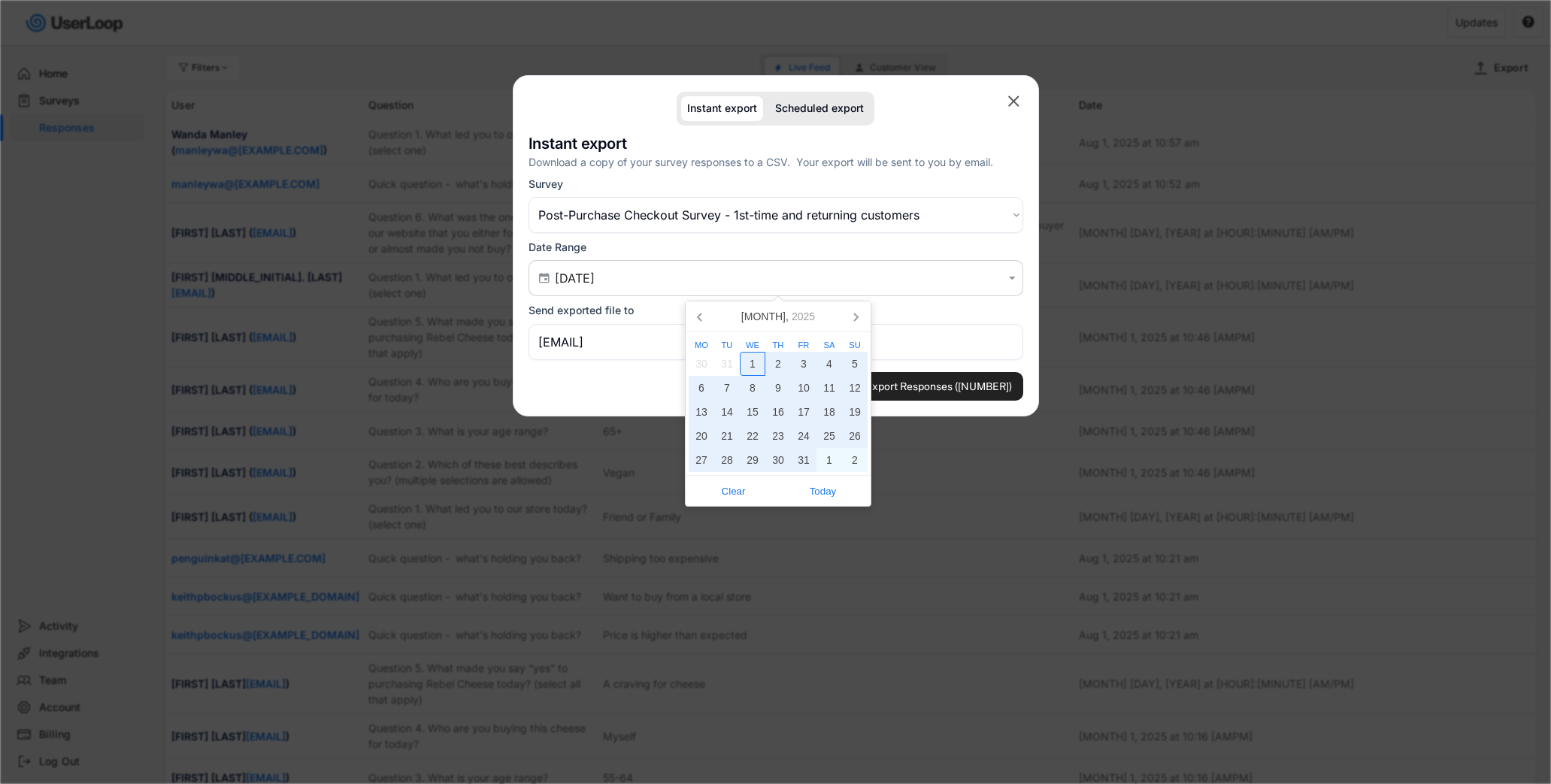 click on "1" at bounding box center (753, 364) 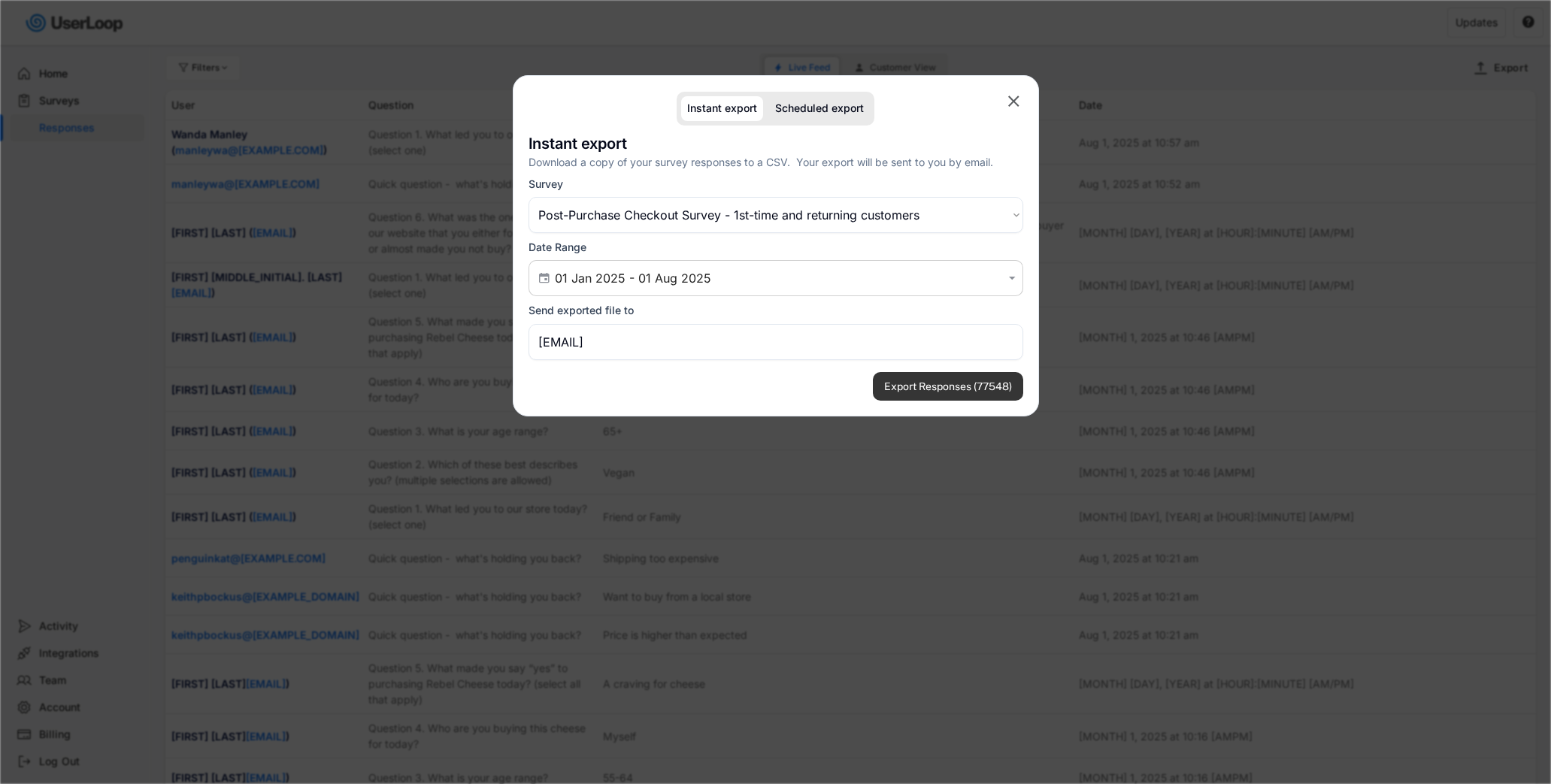 click on "Export Responses (77548)" at bounding box center (948, 386) 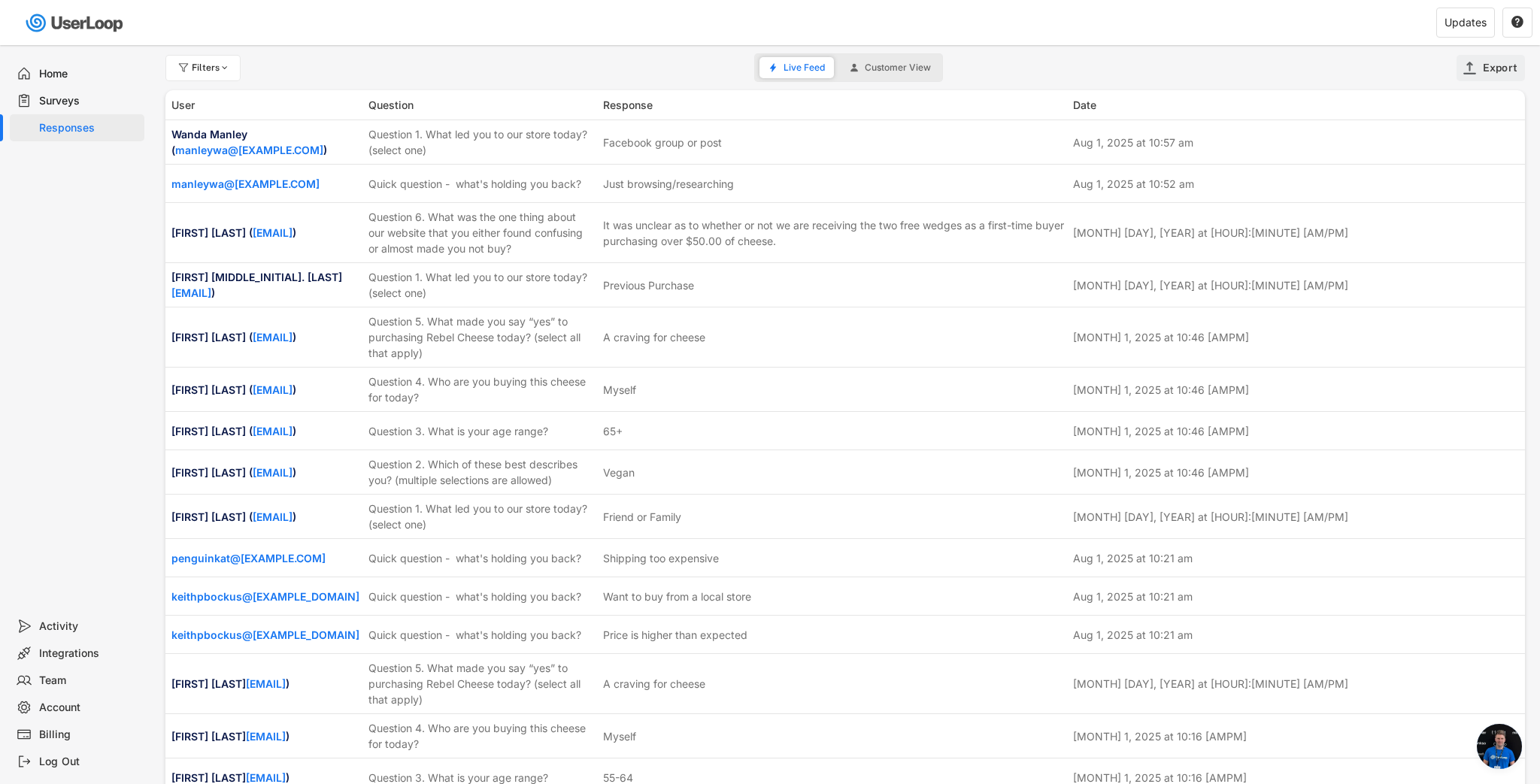 click on "Export" at bounding box center [1500, 68] 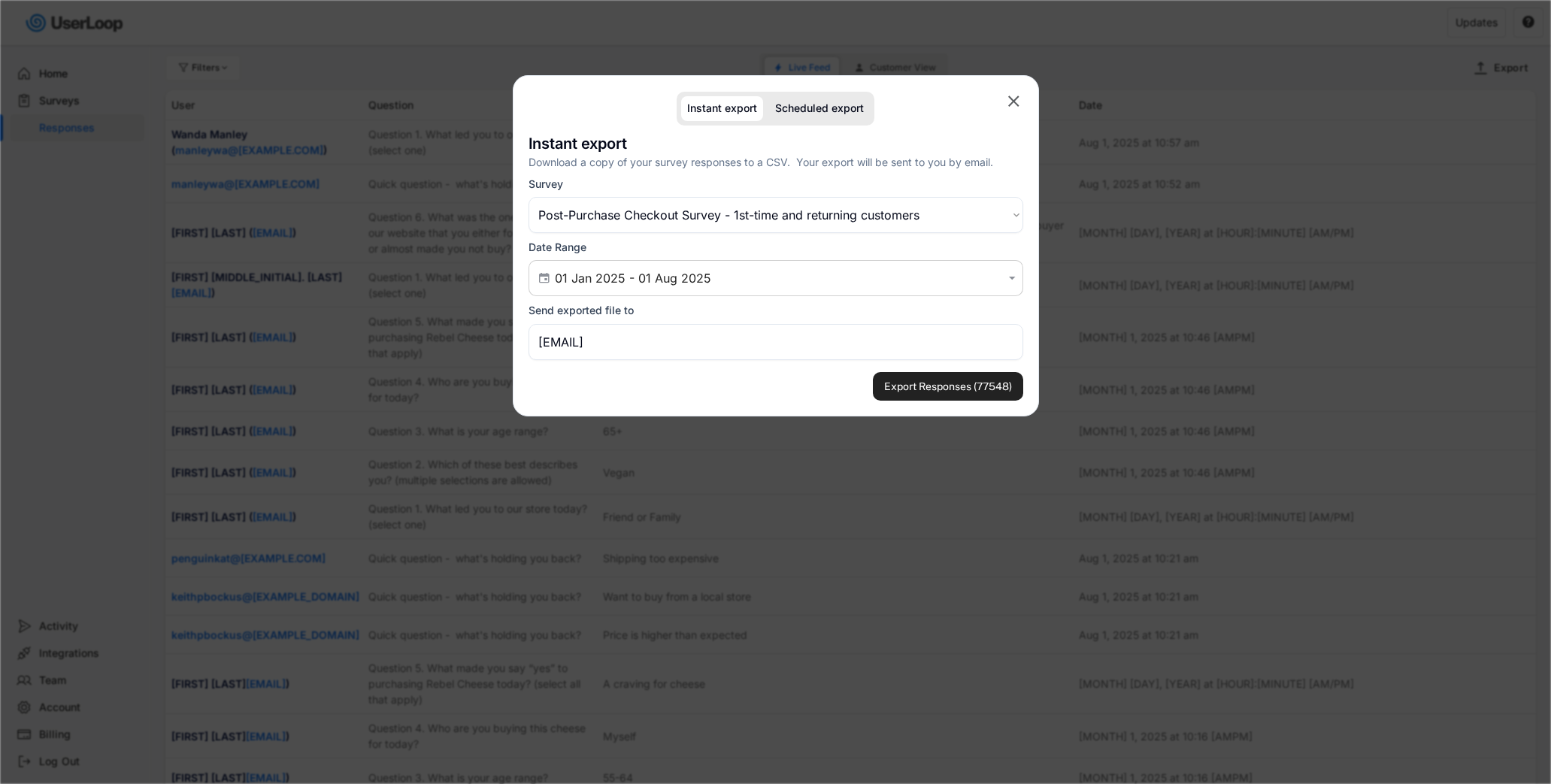 click on "Choose an option Customer Satisfaction Survey Post Purchase Checkout Survey Fairing Post-Purchase Previous Purchases - Email Survey (02/27/24) Current Recharge Customers - Cheese Club survey (03/12/24) Cancelled Recharge Customers Cheese Club survey (03/13/24) VegFest 2024 Checkout Survey Link Survey Post-Purchase Checkout Survey - 1st-time and returning customers Meet the Cheeses Survey Vegan Street Fair - Link Survey Wholesale Dry Ice Email Survey Link Survey VKX Link Survey Guess the Cheese Survey Email Survey Birthday Submission Survey Post-purchase survey v2 Mozzarella Interest survey Post purchase survey (*Link - website survey was glitching 5/16/2025) Link Survey Link Survey Link Survey Mother's Day Cheese Box Survey Mother's Day Deluxe Box Survey Post-purchase Flow email survey Post-Purchase Checkout Survey - returning customers Abandoned Cart Survey - Email Abandoned Cart Survey - Link Survey" at bounding box center (776, 215) 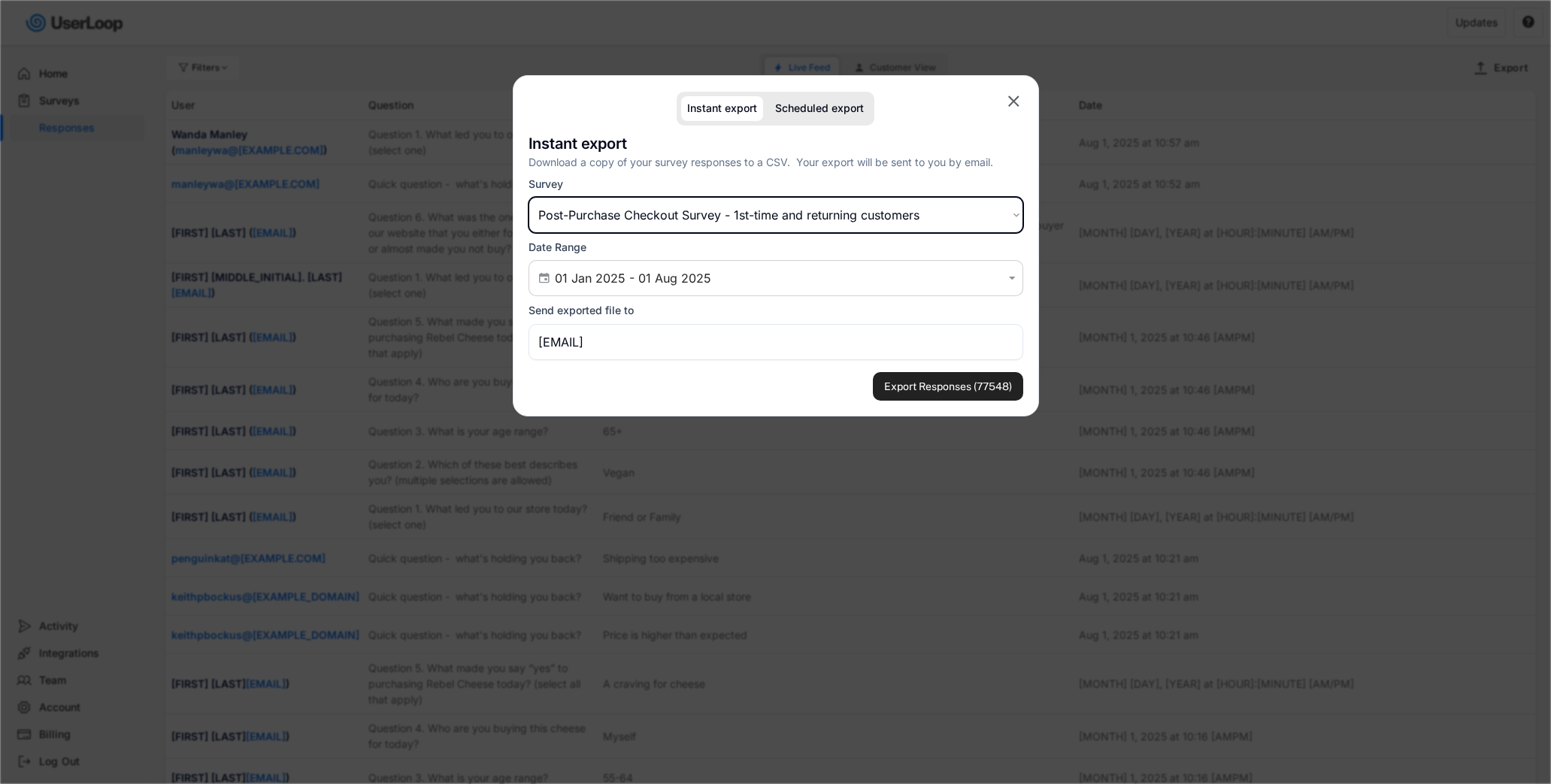 select on "[ID]" 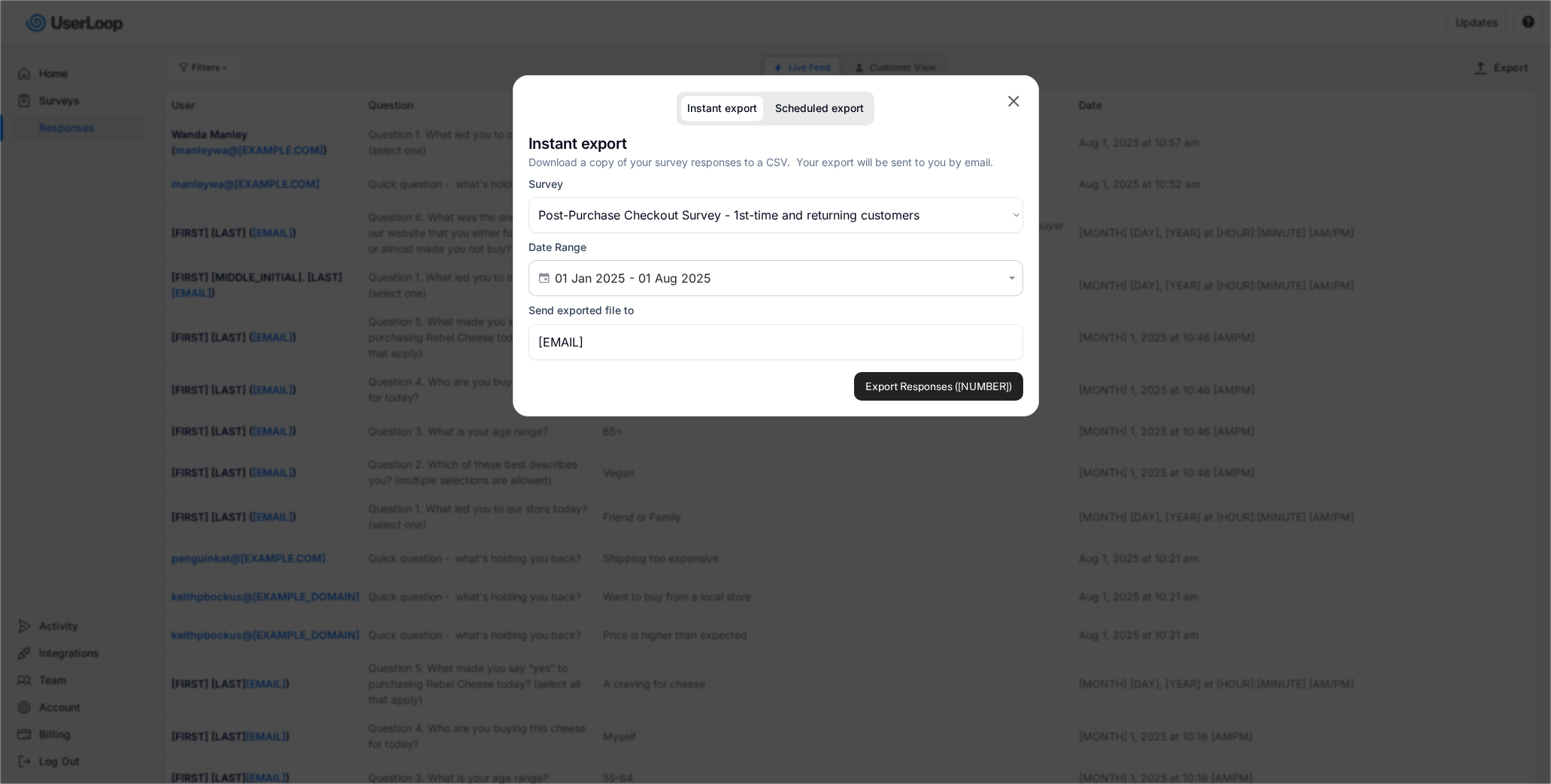 click at bounding box center (775, 392) 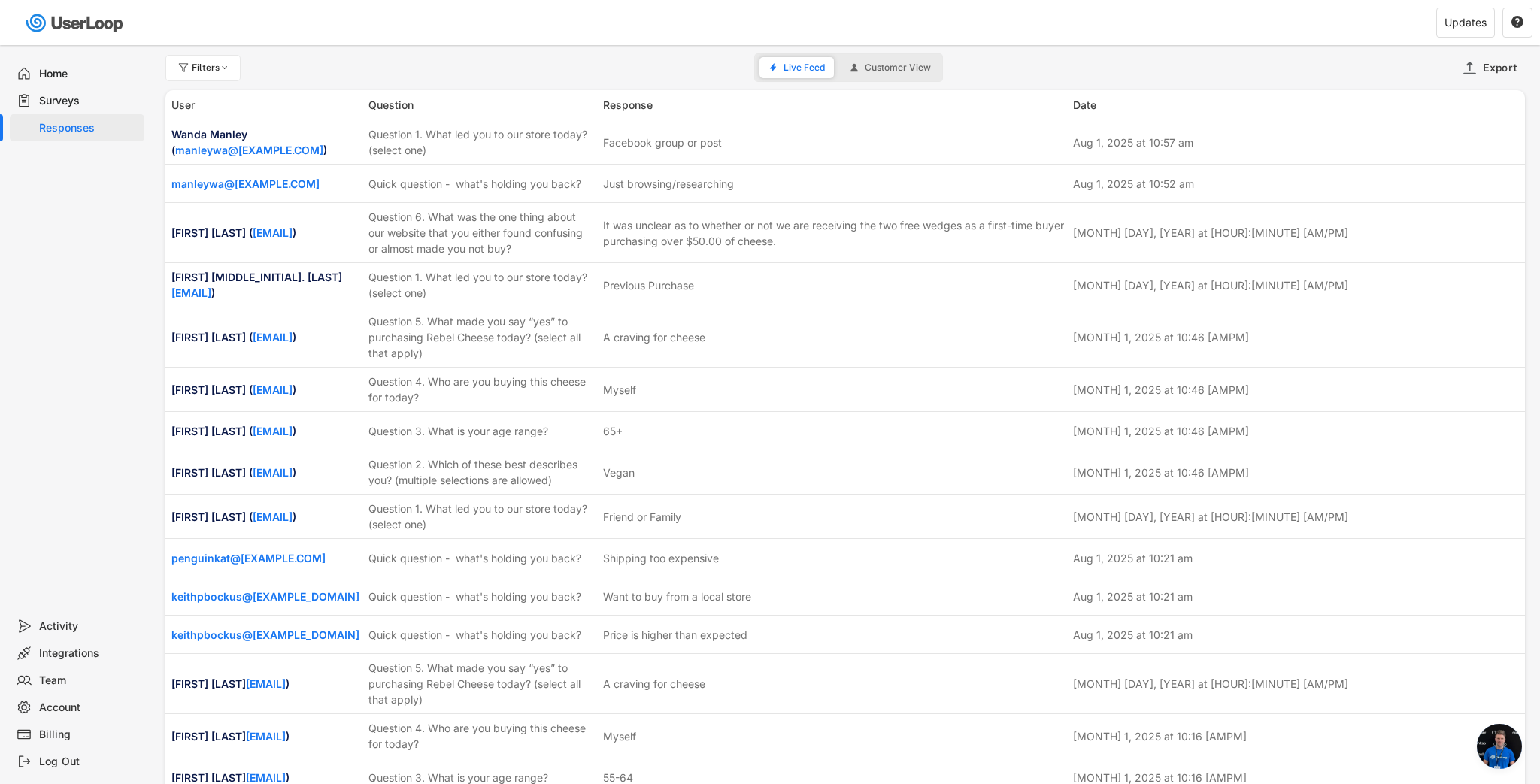 click on "Surveys" at bounding box center (89, 101) 